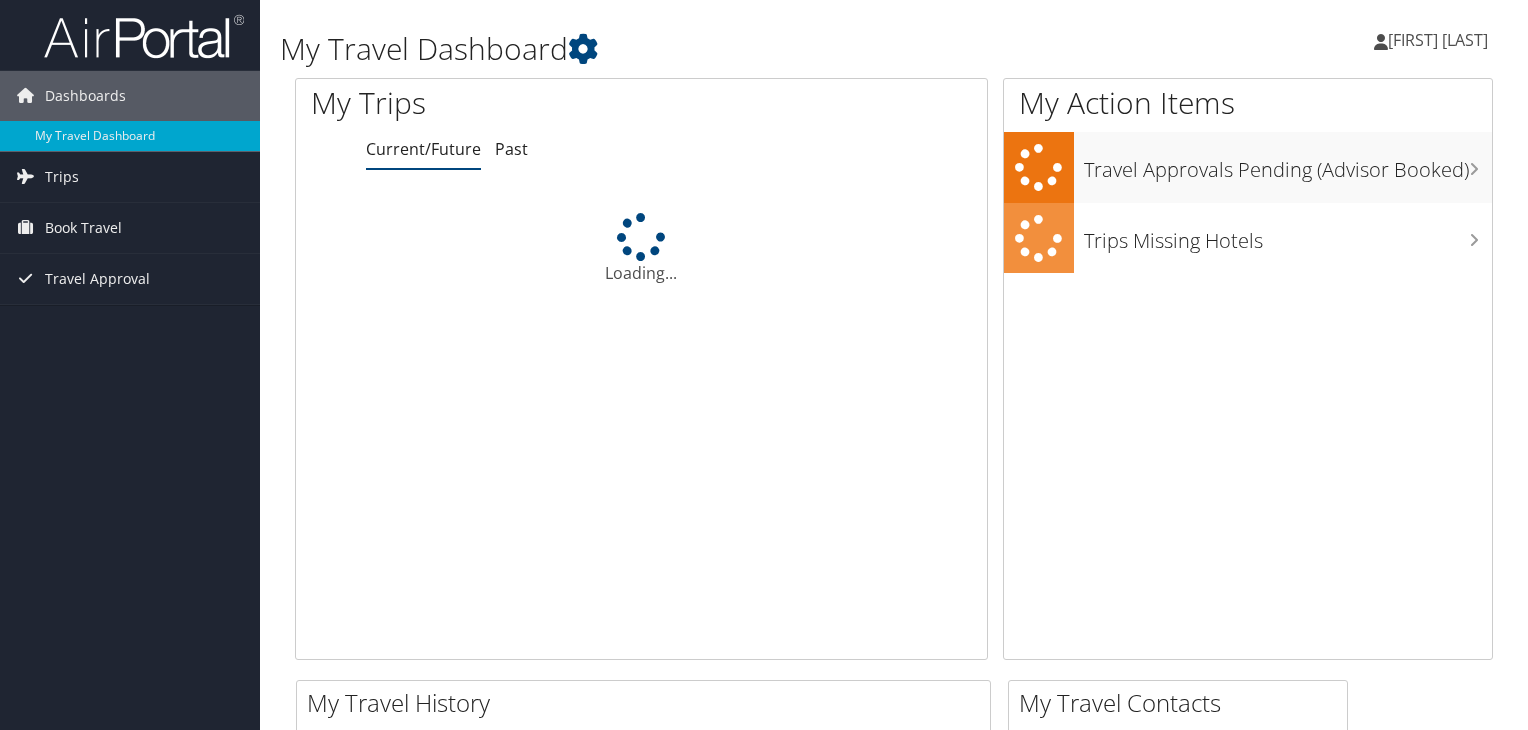 scroll, scrollTop: 0, scrollLeft: 0, axis: both 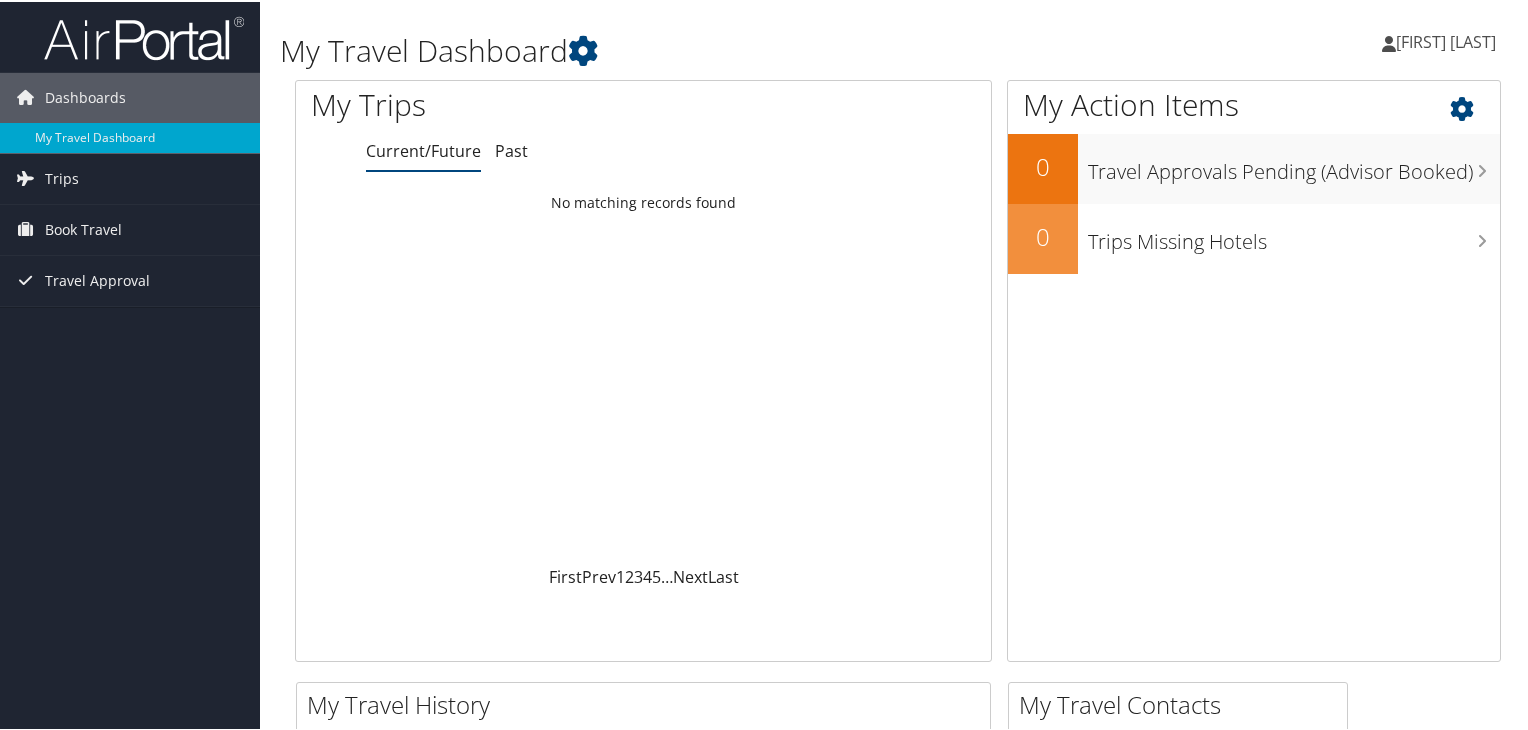 click at bounding box center (1479, 102) 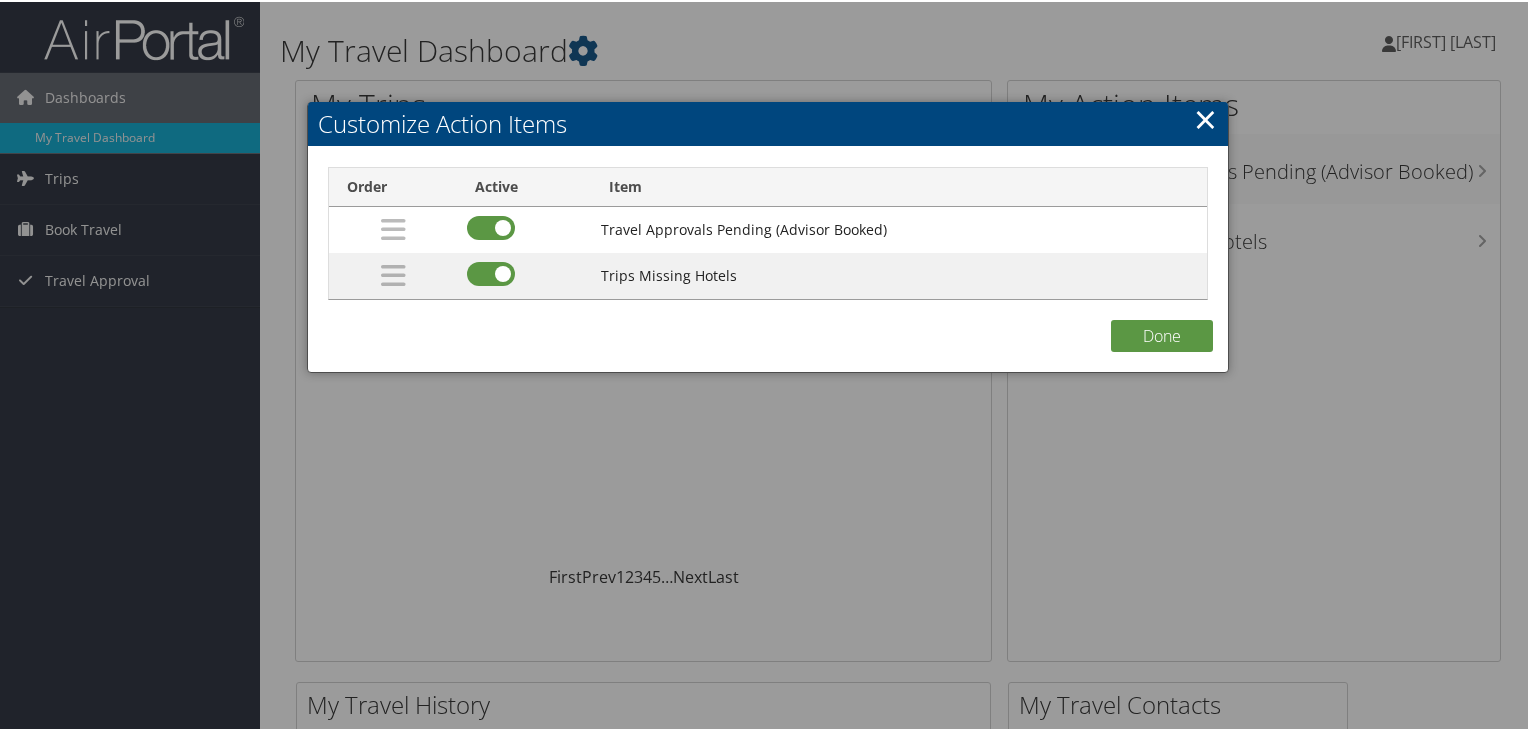 click on "×" at bounding box center (1205, 117) 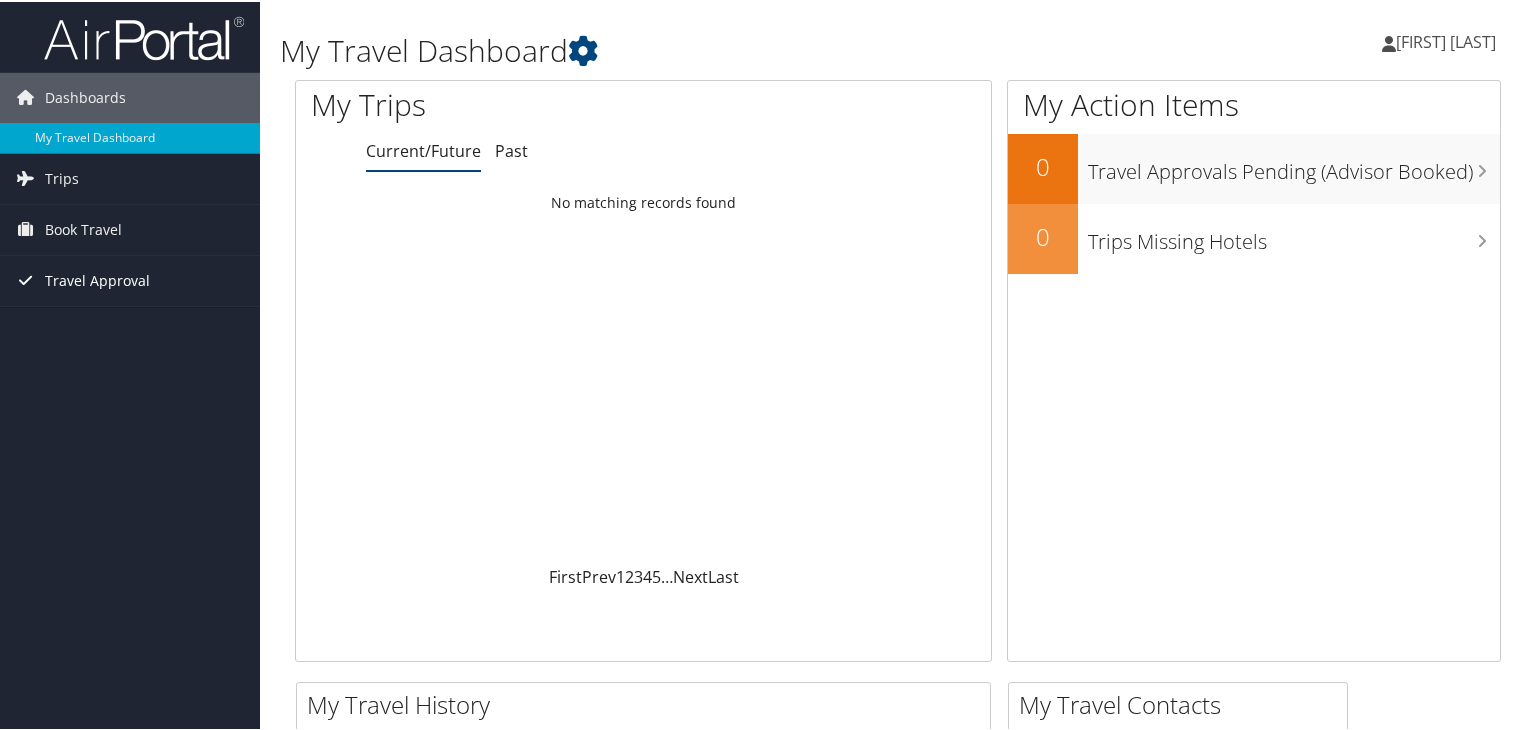 click on "Travel Approval" at bounding box center (97, 279) 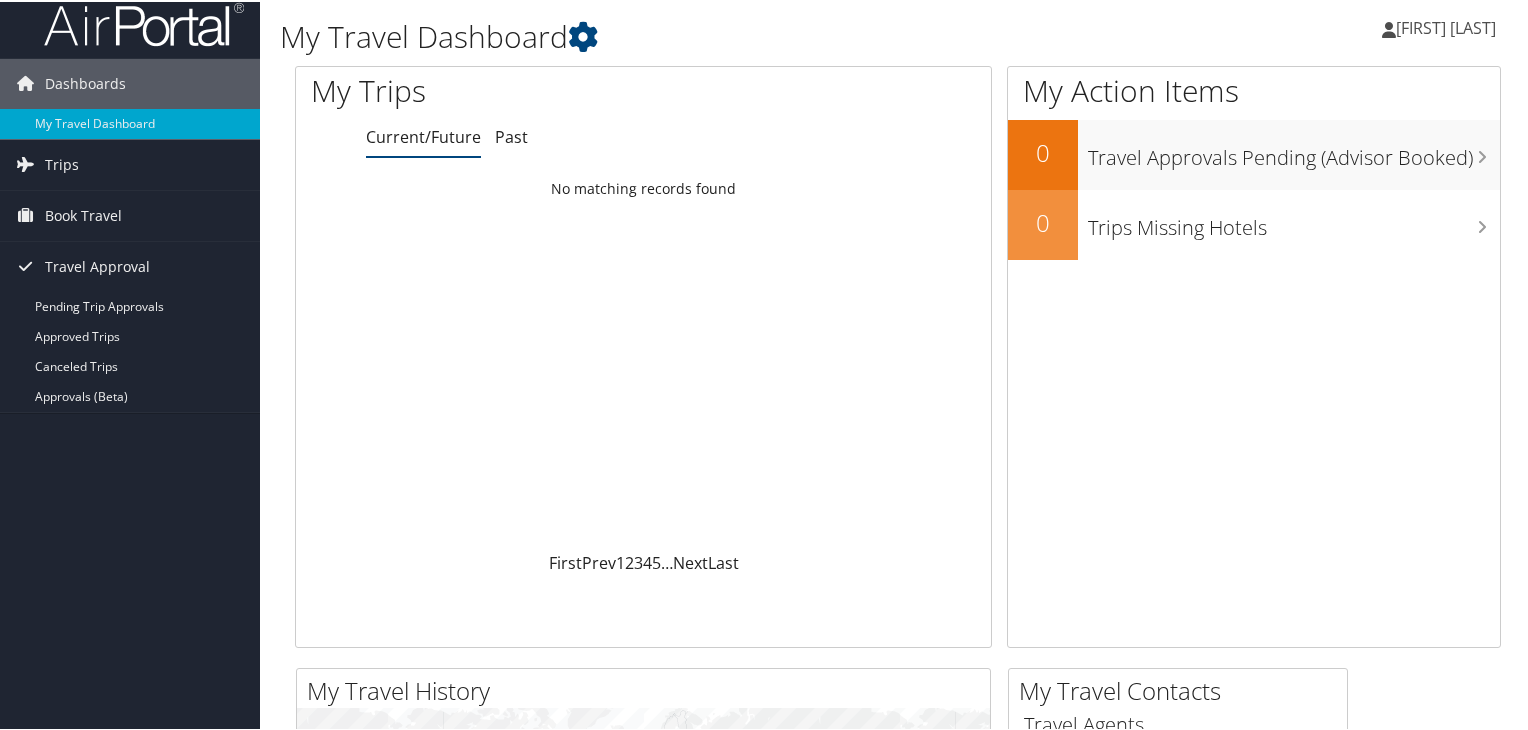 scroll, scrollTop: 0, scrollLeft: 0, axis: both 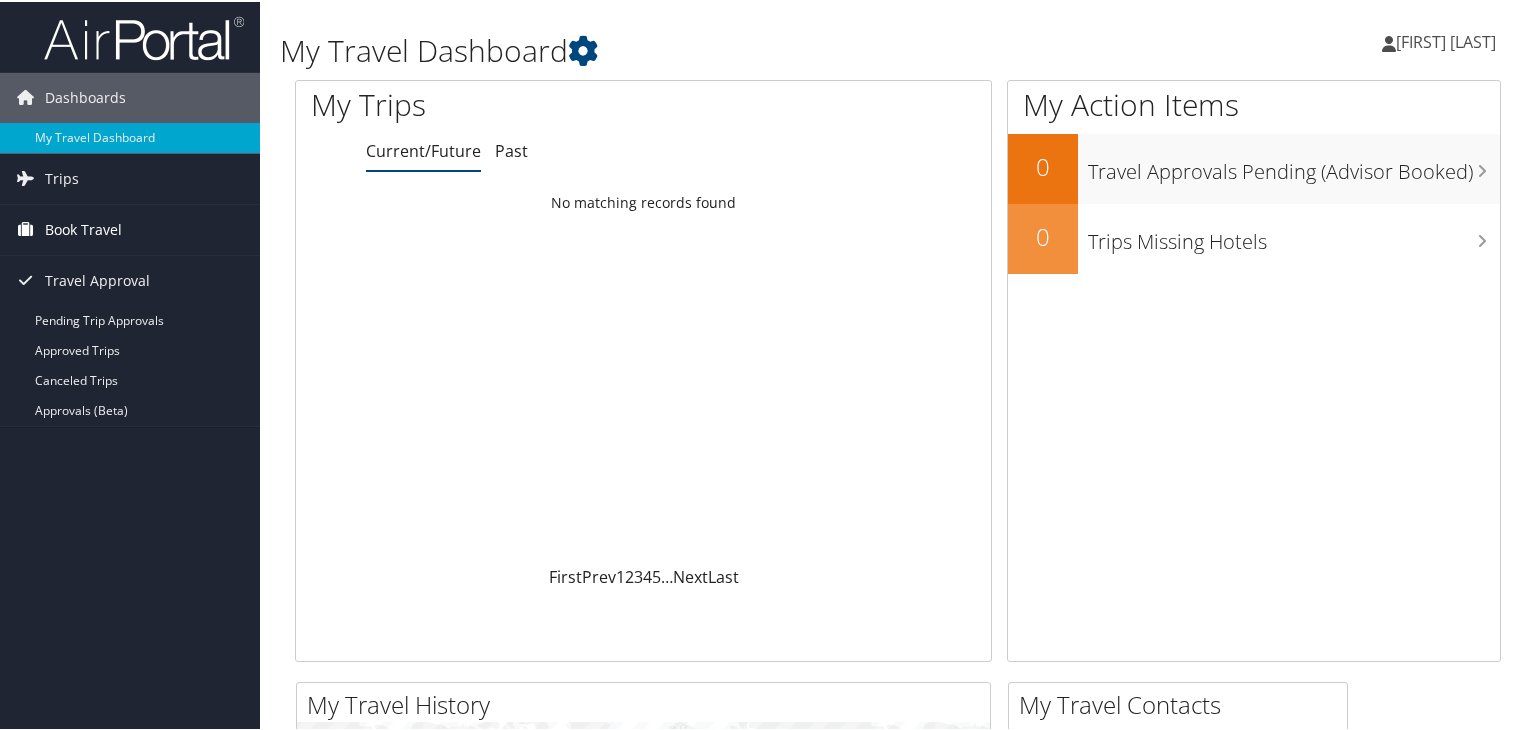 click on "Book Travel" at bounding box center [83, 228] 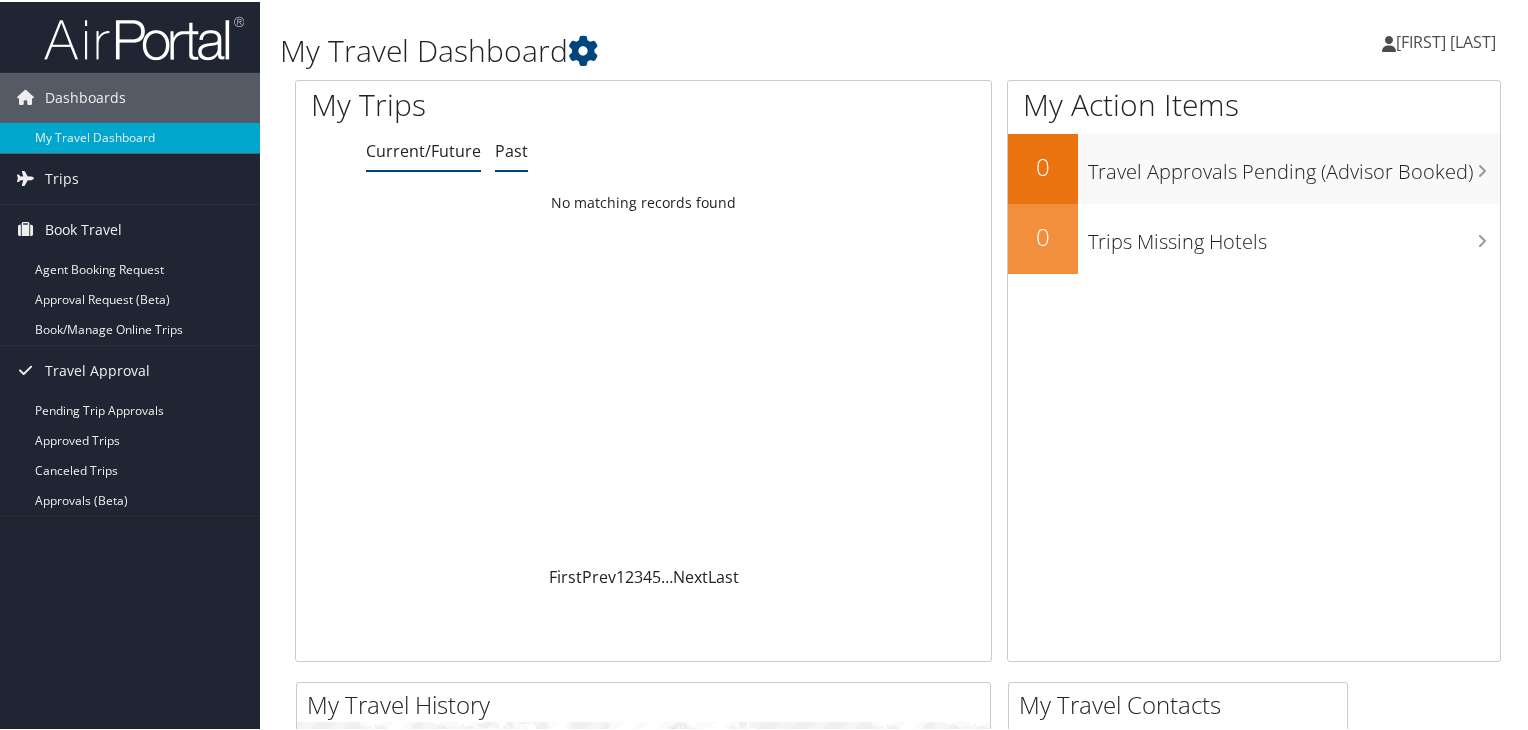 click on "Past" at bounding box center (511, 149) 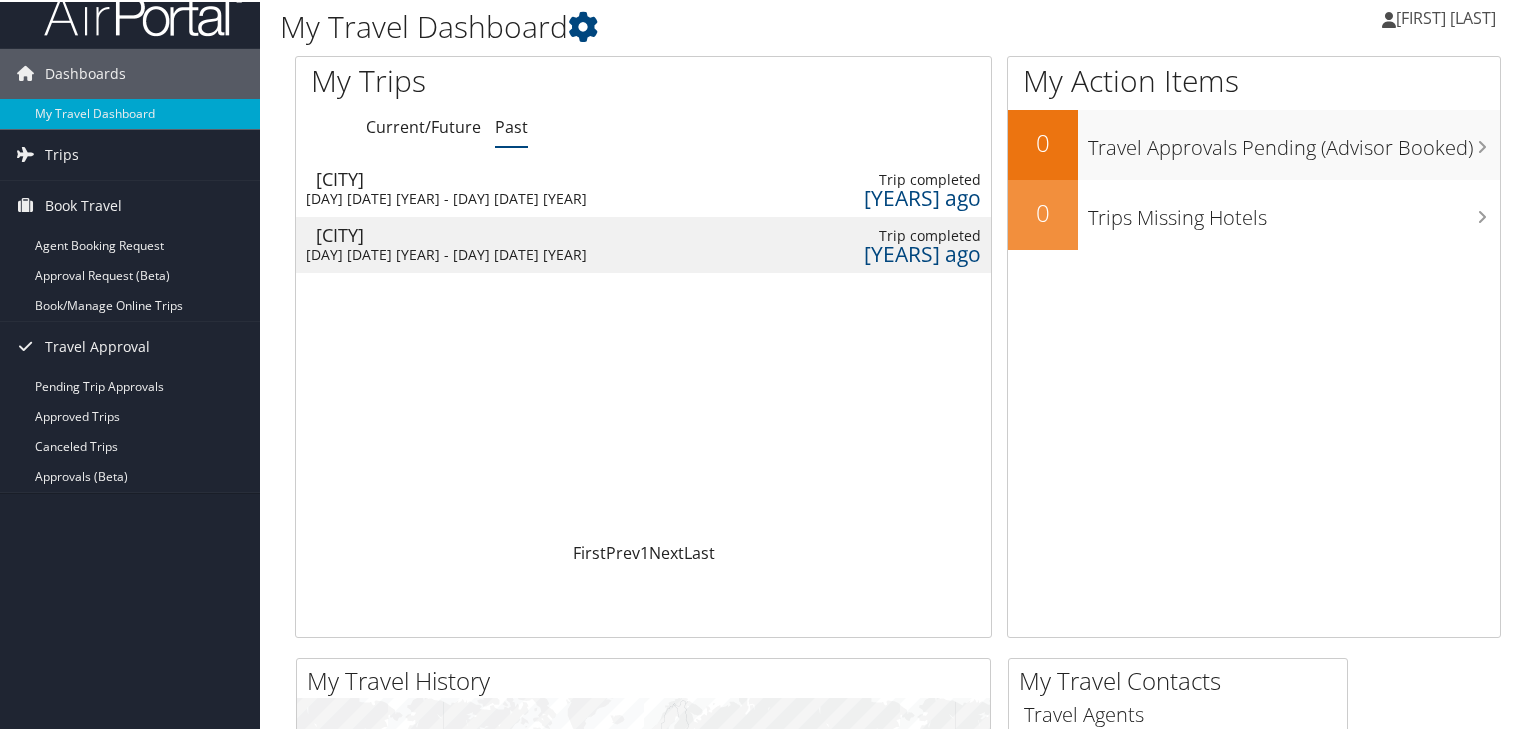 scroll, scrollTop: 0, scrollLeft: 0, axis: both 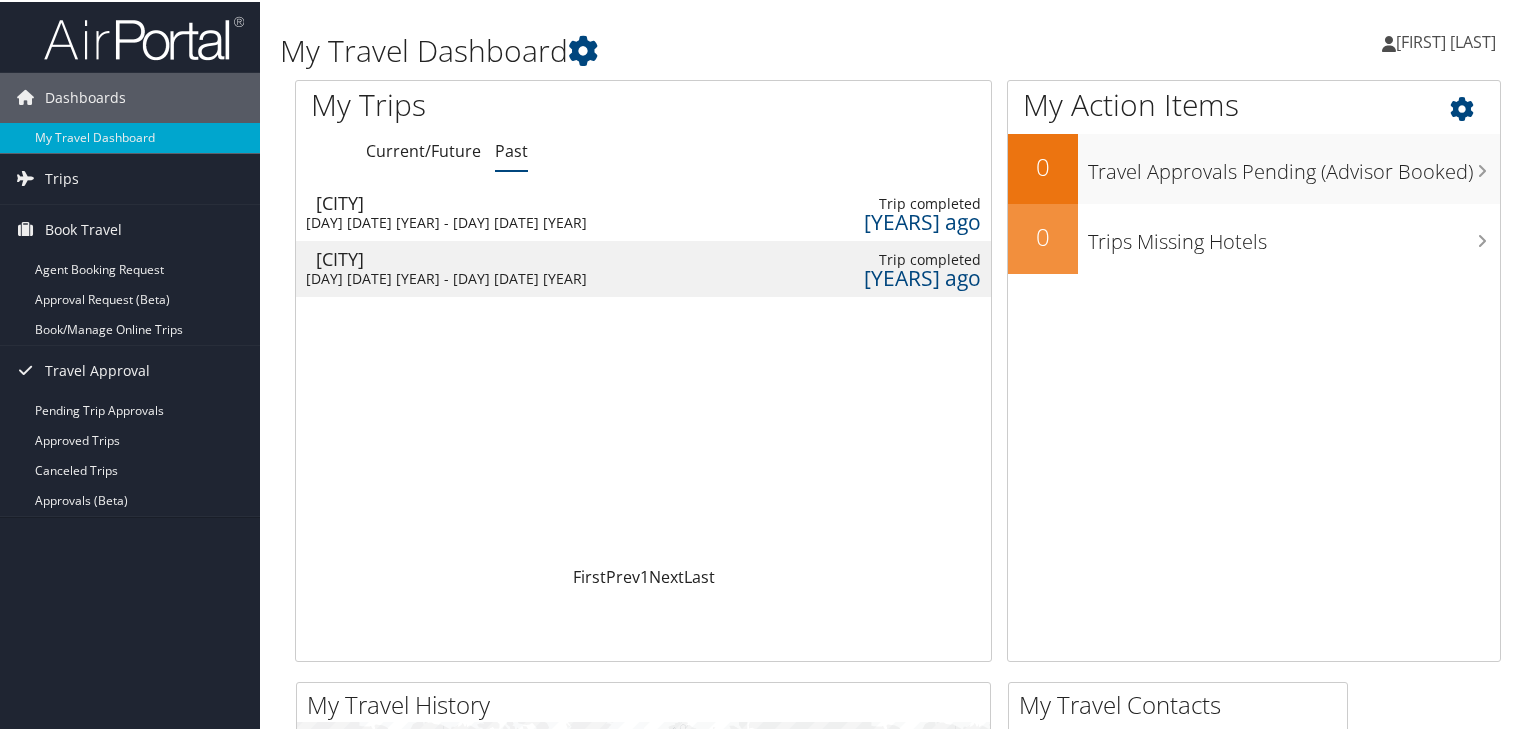 click at bounding box center [1479, 102] 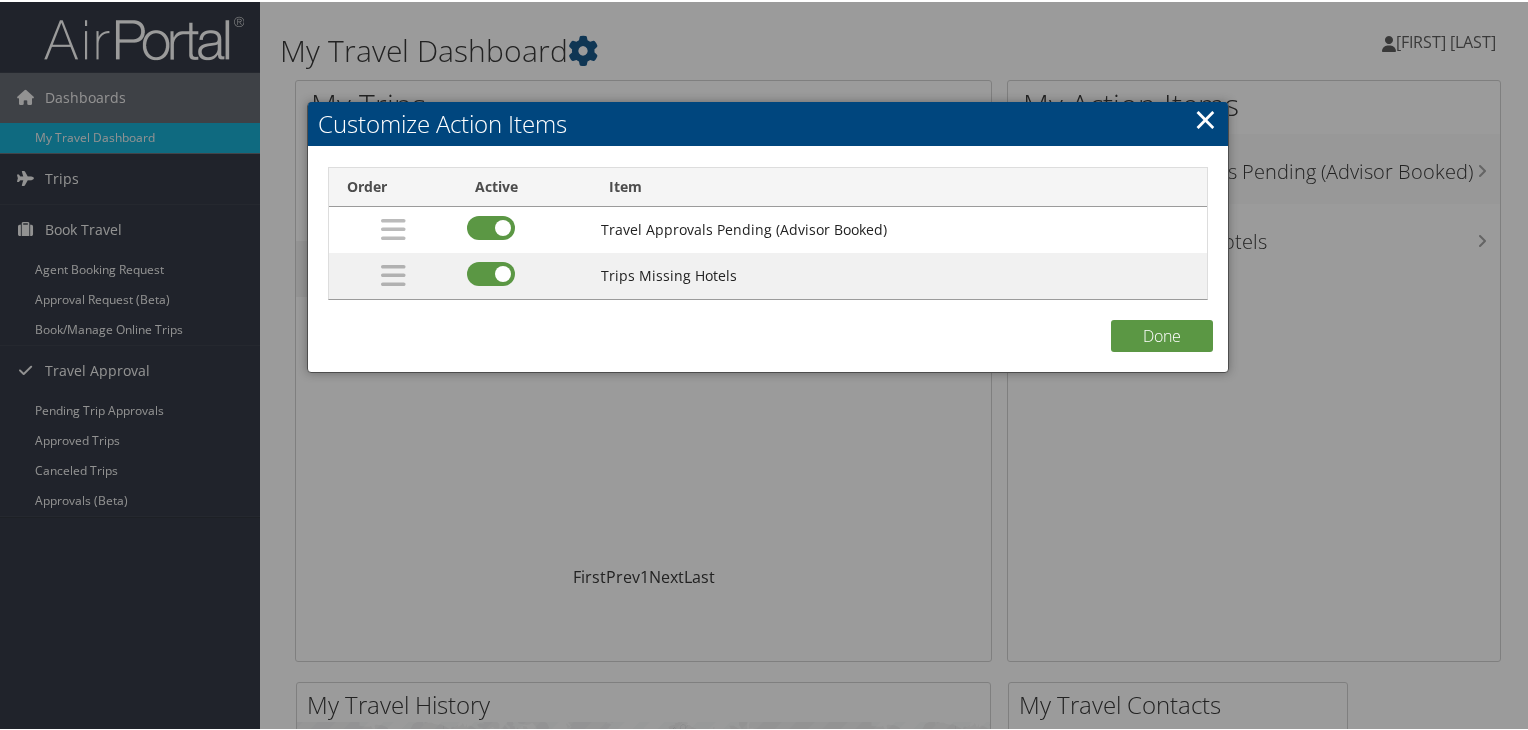 click on "×" at bounding box center (1205, 117) 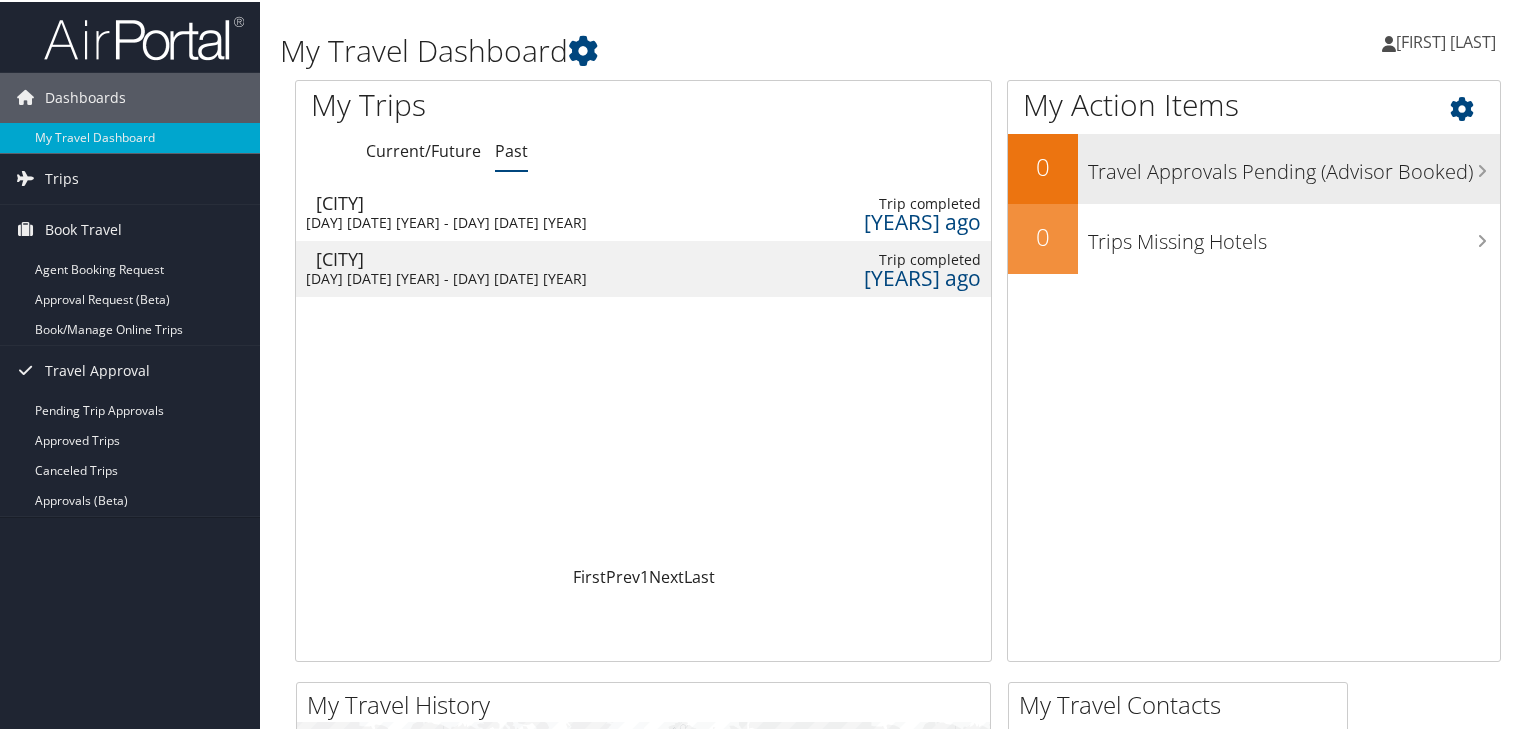 click on "Travel Approvals Pending (Advisor Booked)" at bounding box center (1294, 165) 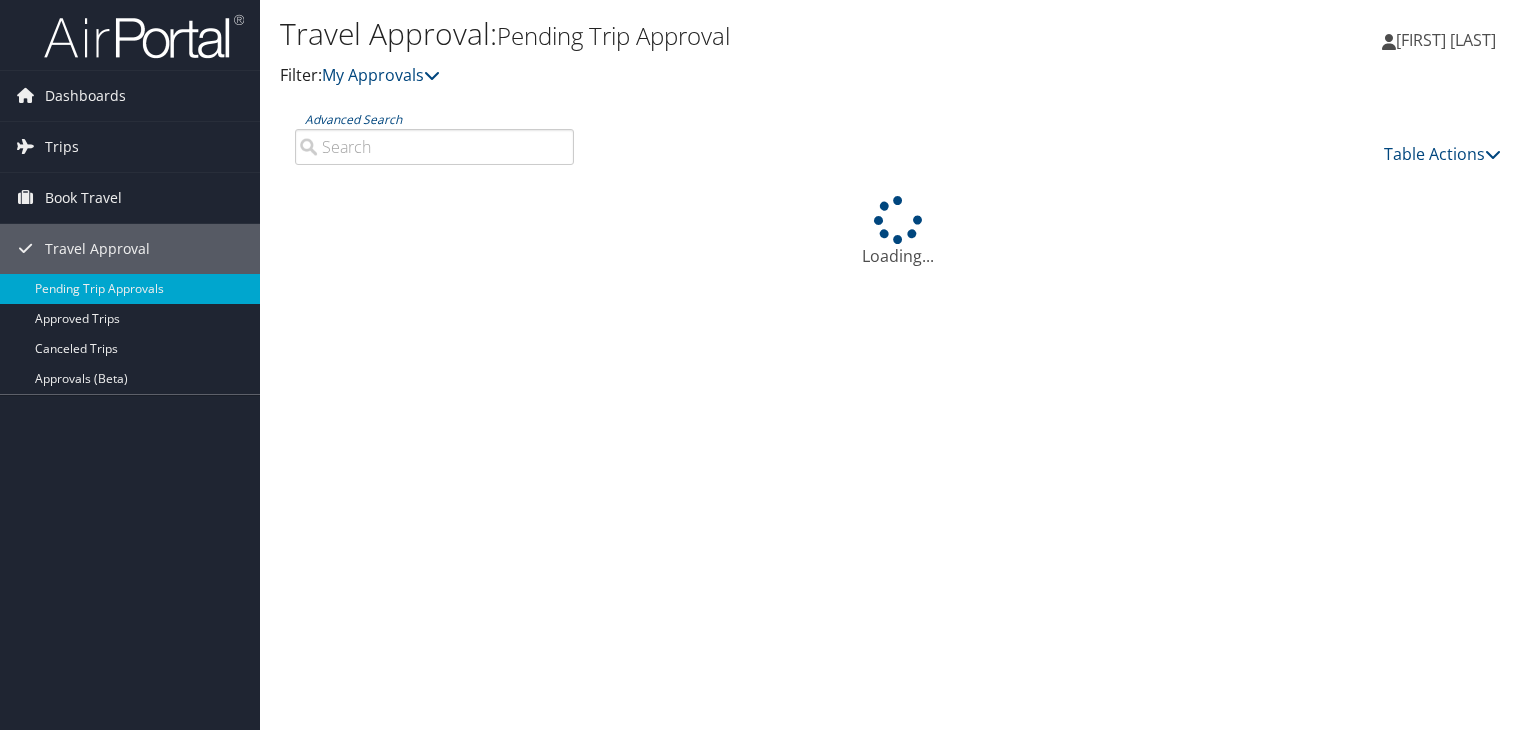 scroll, scrollTop: 0, scrollLeft: 0, axis: both 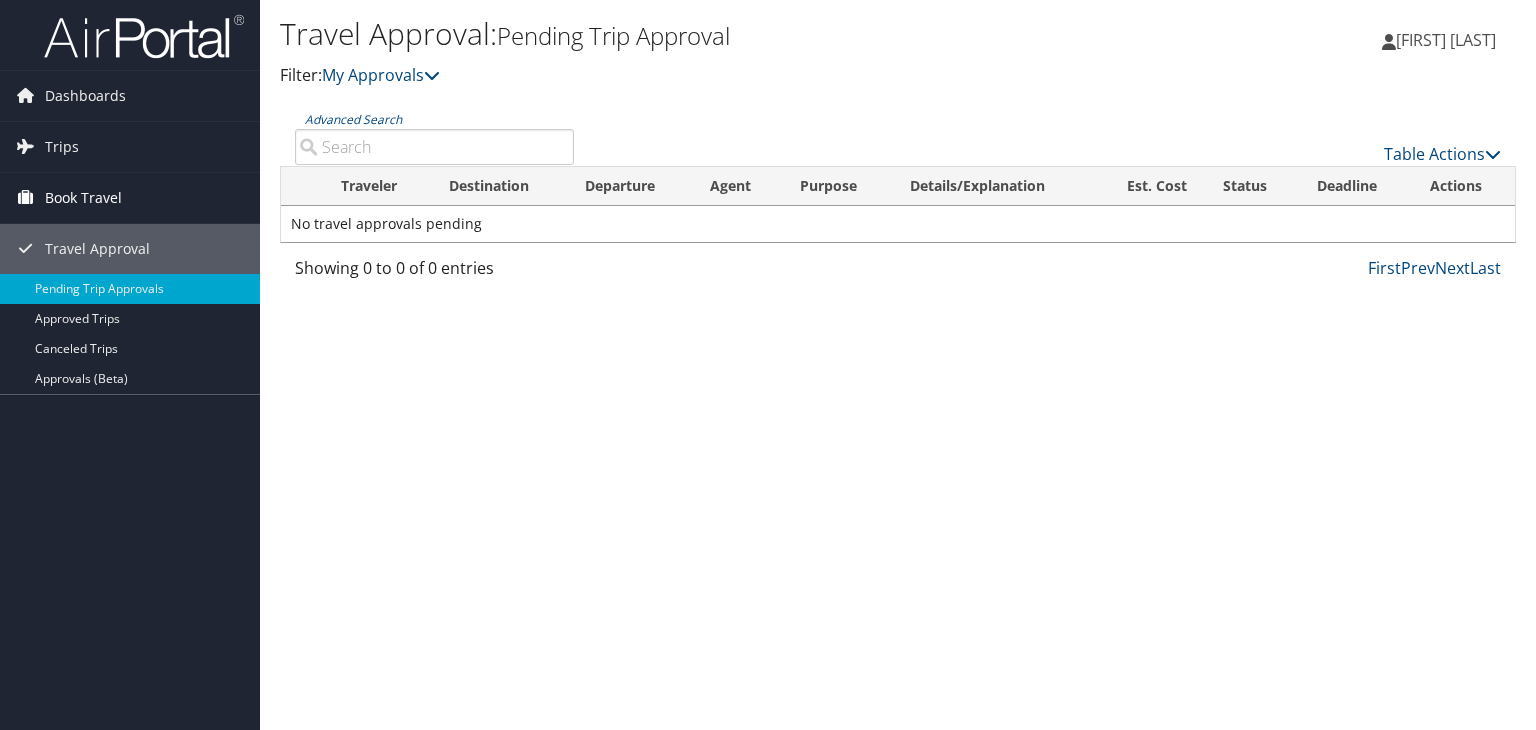 click on "Book Travel" at bounding box center [130, 198] 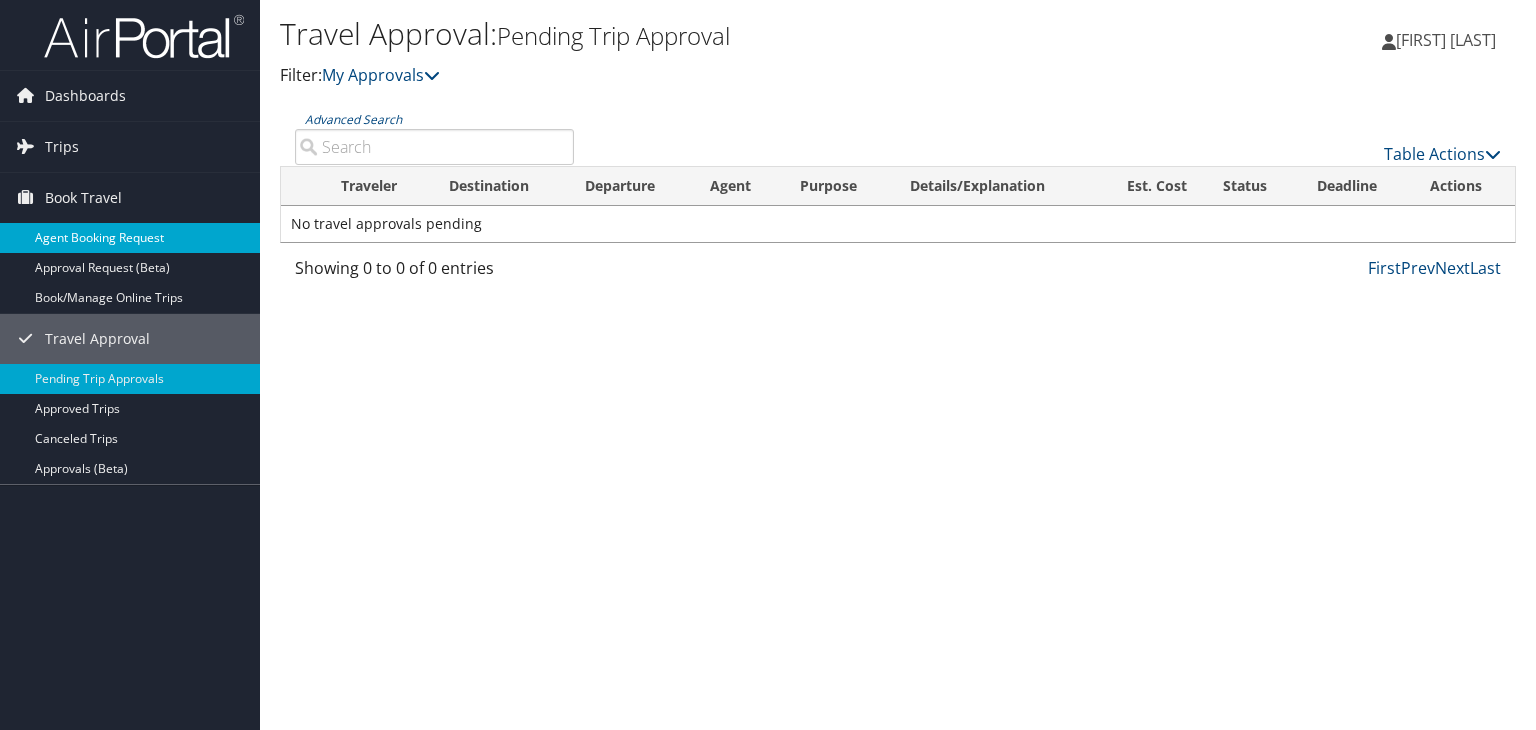 click on "Agent Booking Request" at bounding box center (130, 238) 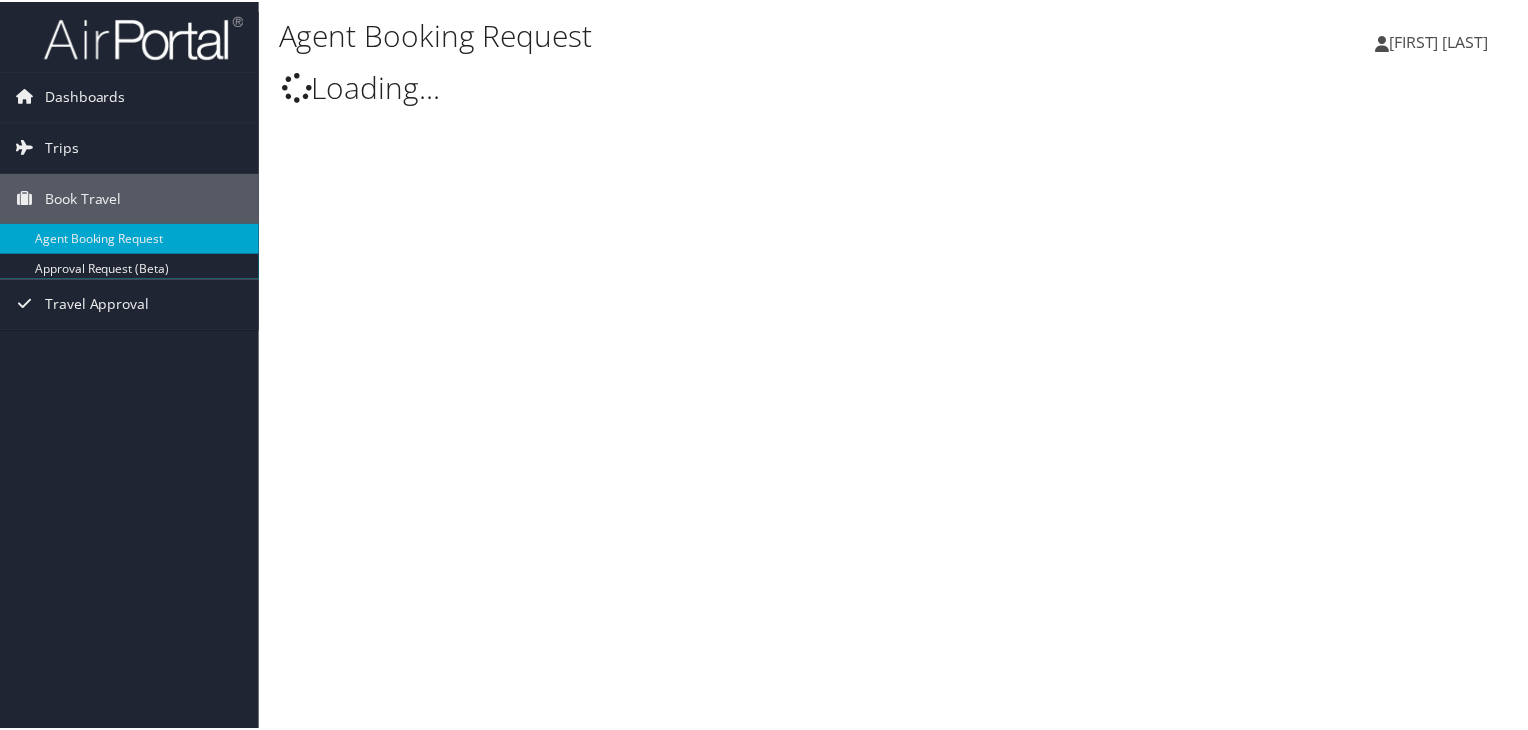 scroll, scrollTop: 0, scrollLeft: 0, axis: both 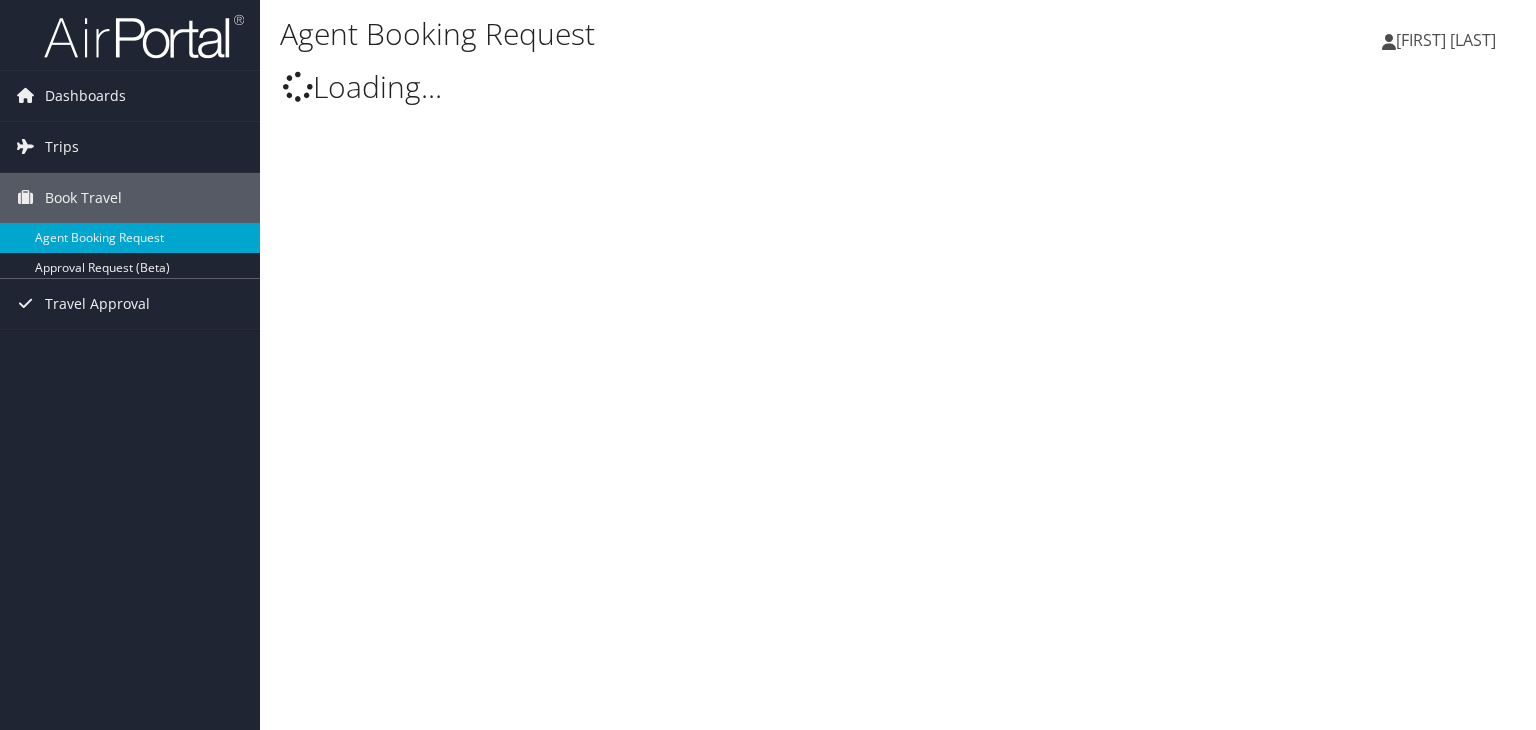 type on "[FIRST] [MIDDLE] [LAST]" 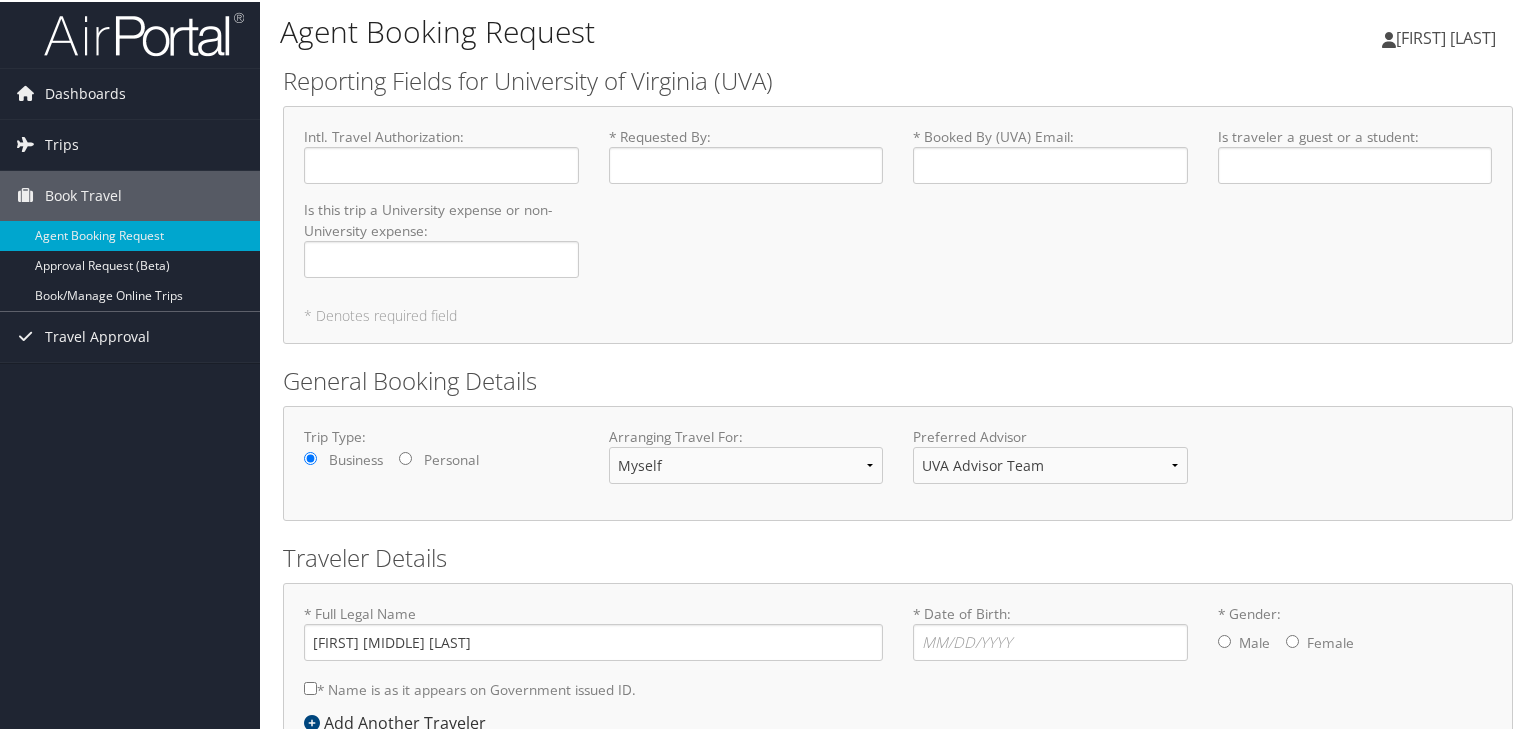 scroll, scrollTop: 0, scrollLeft: 0, axis: both 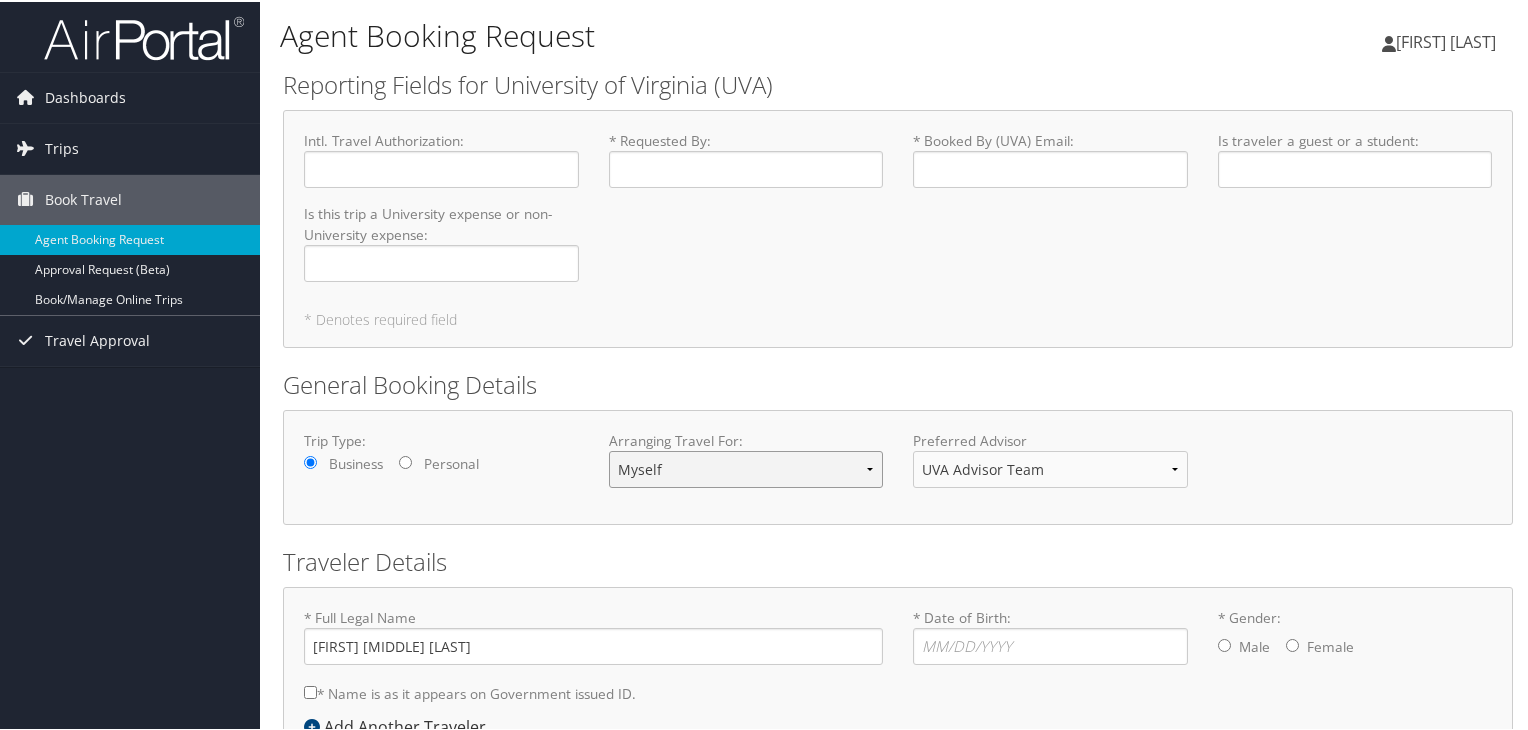 click on "Myself Another Traveler Guest Traveler" at bounding box center (746, 467) 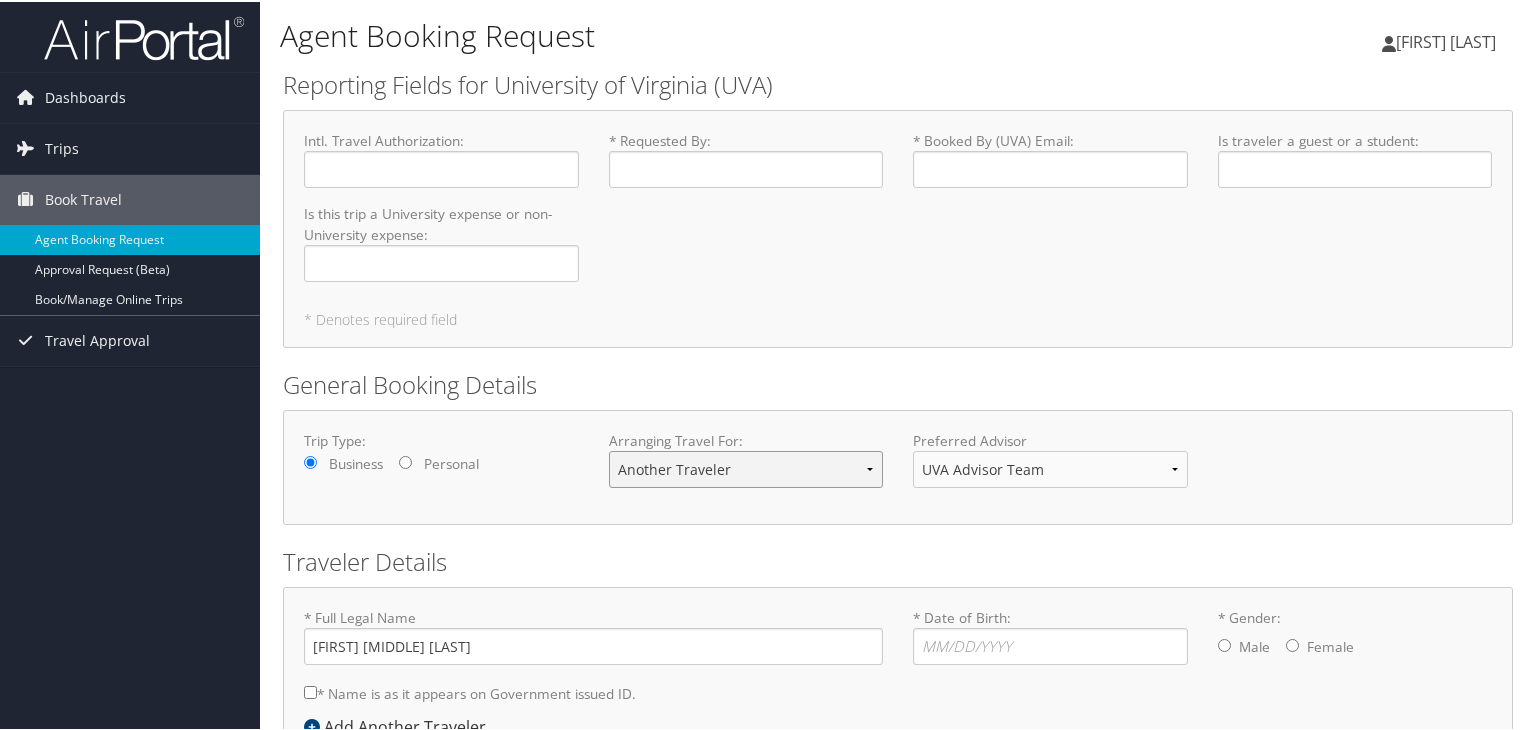 click on "Myself Another Traveler Guest Traveler" at bounding box center [746, 467] 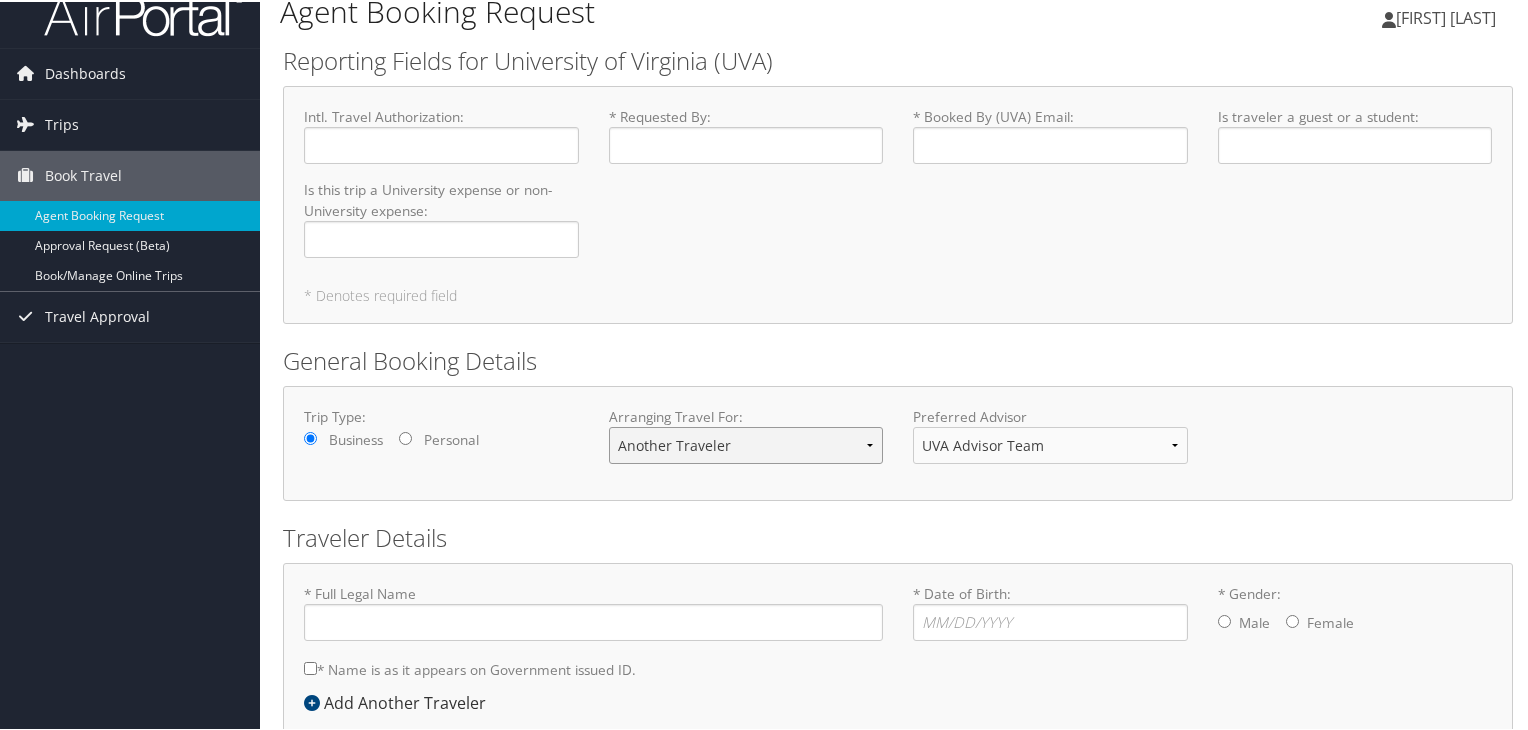 scroll, scrollTop: 0, scrollLeft: 0, axis: both 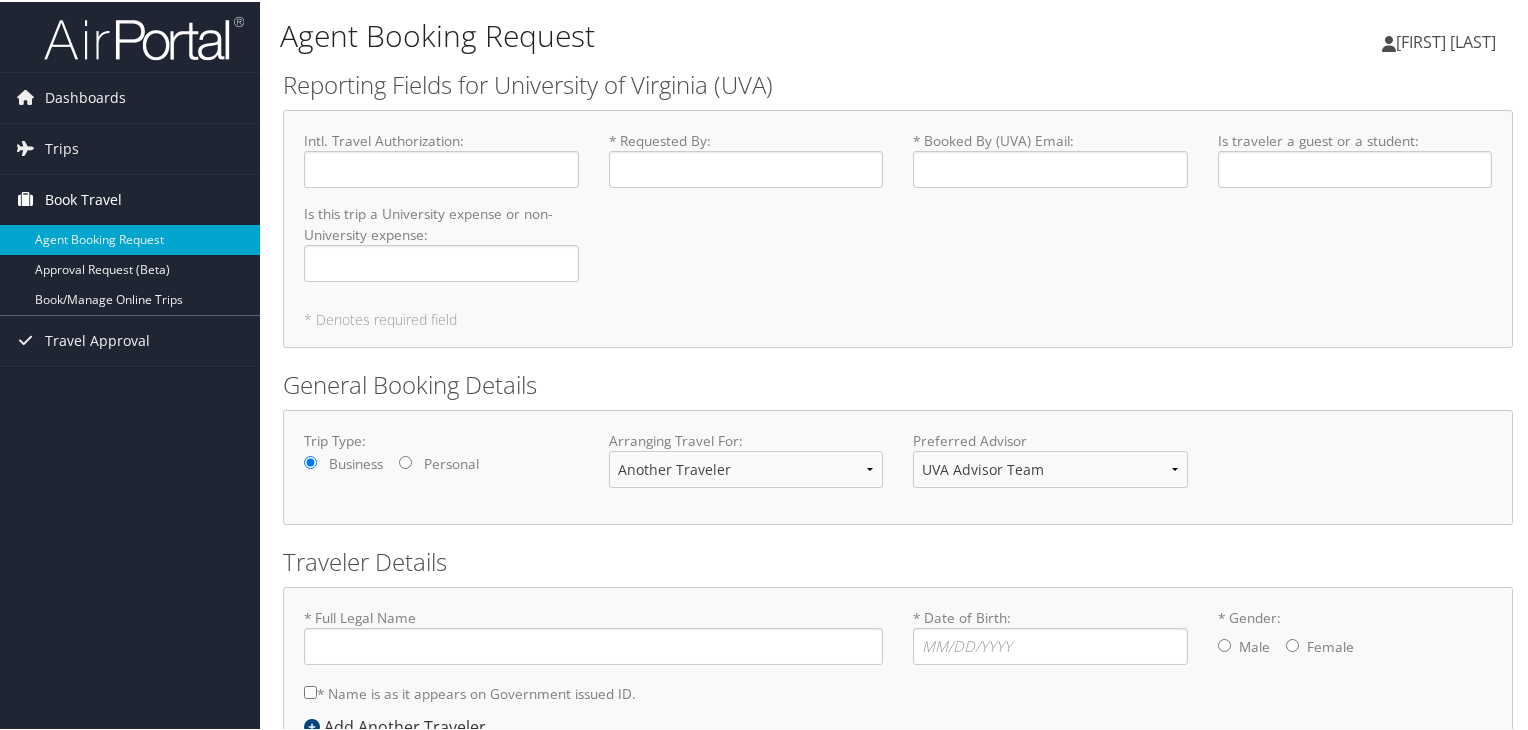 click at bounding box center [25, 197] 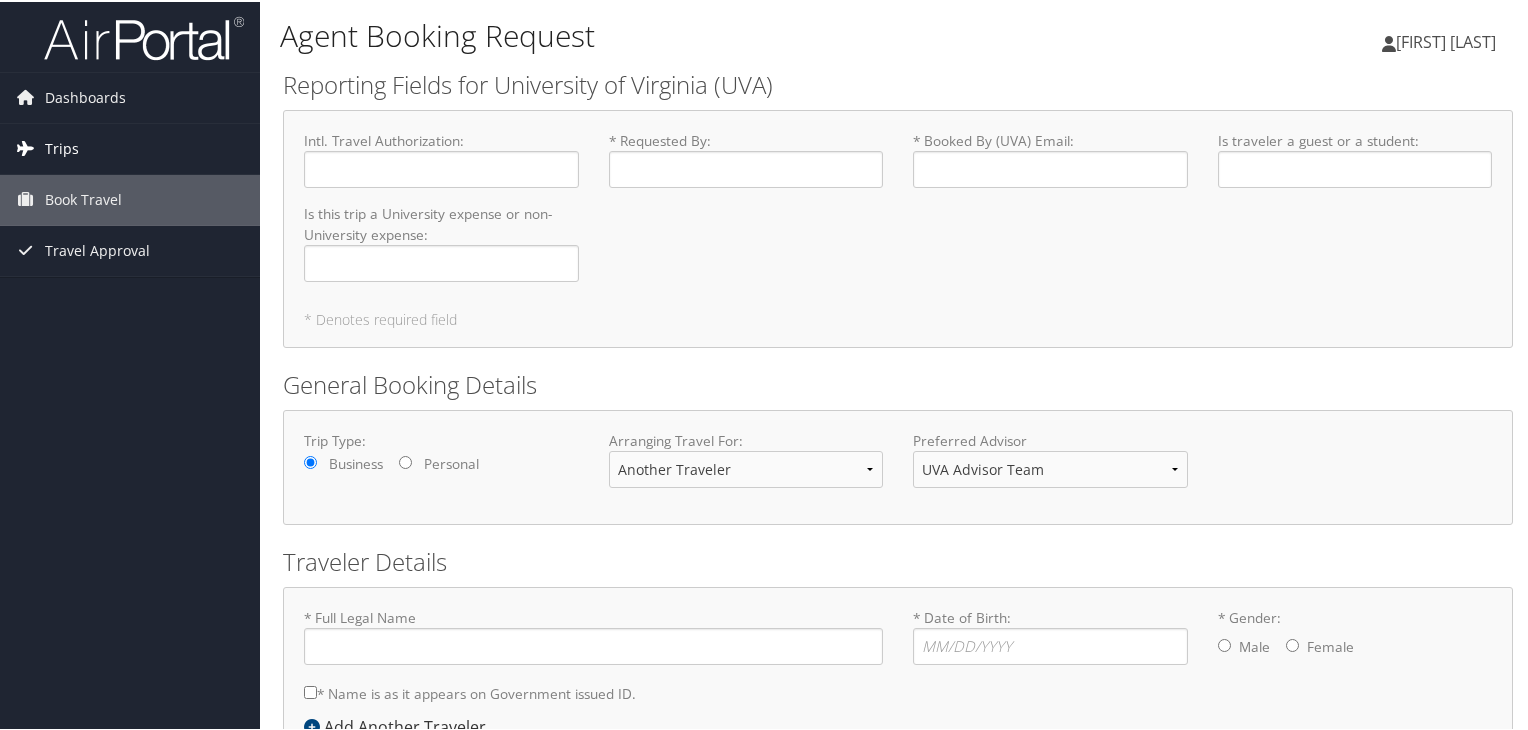 click on "Trips" at bounding box center (130, 147) 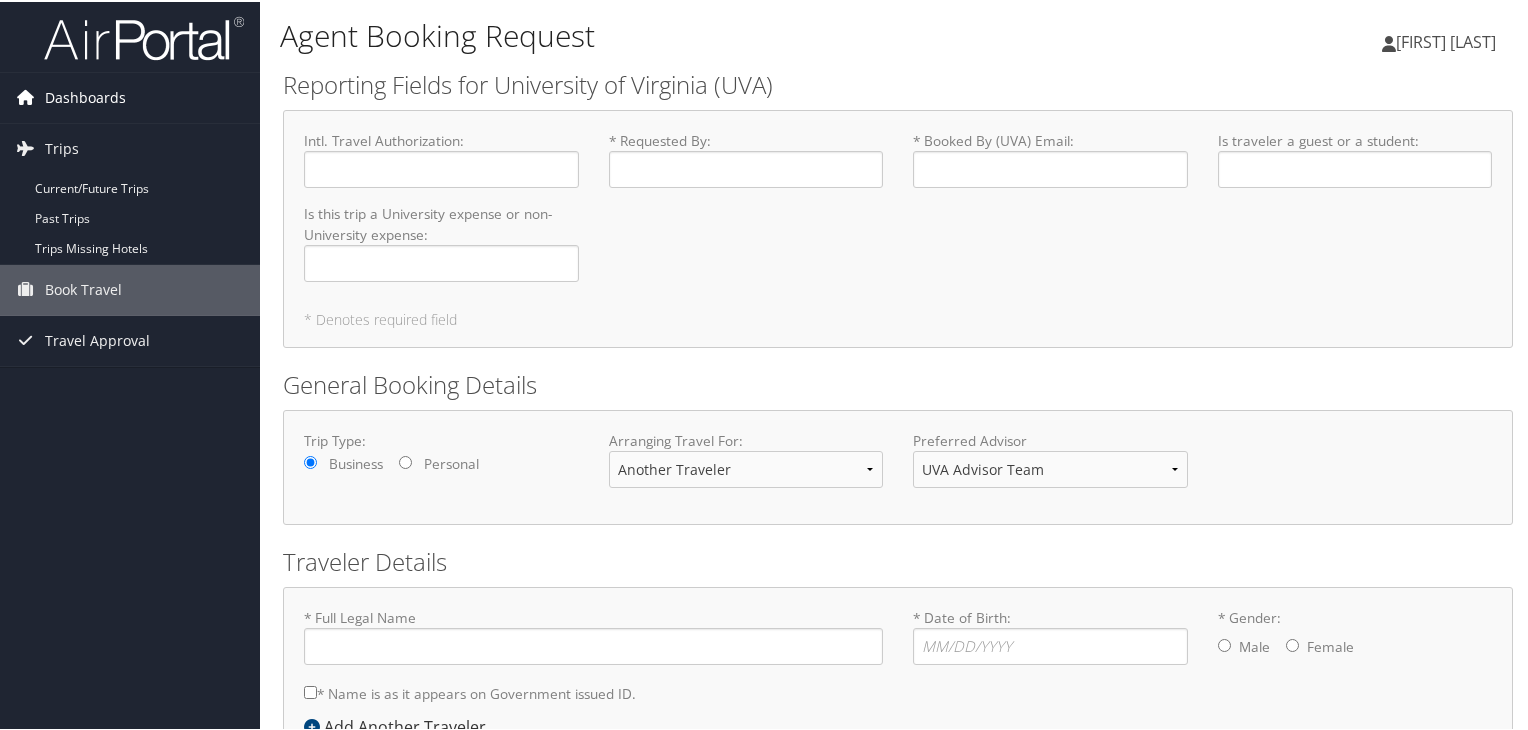 click on "Dashboards" at bounding box center (85, 96) 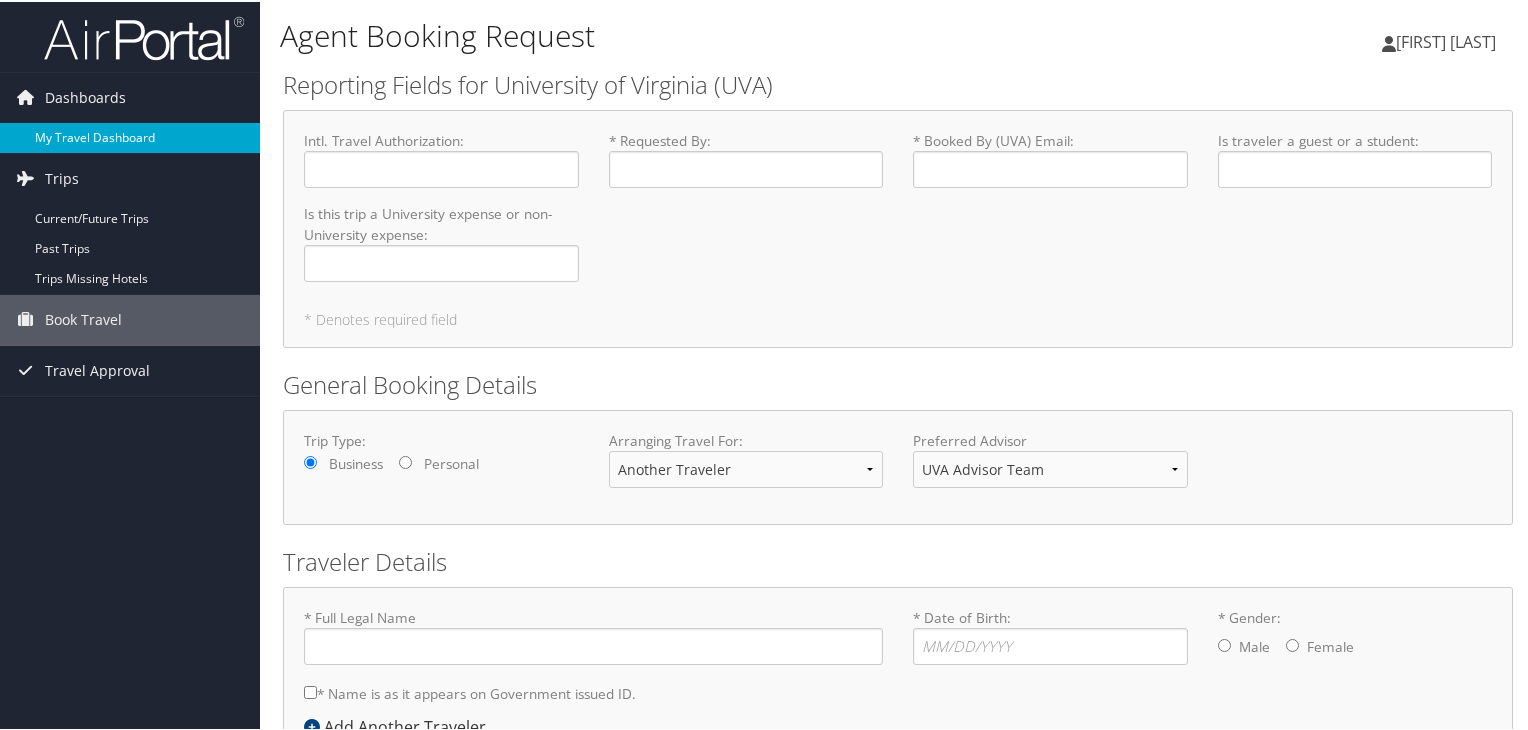 click on "My Travel Dashboard" at bounding box center [130, 136] 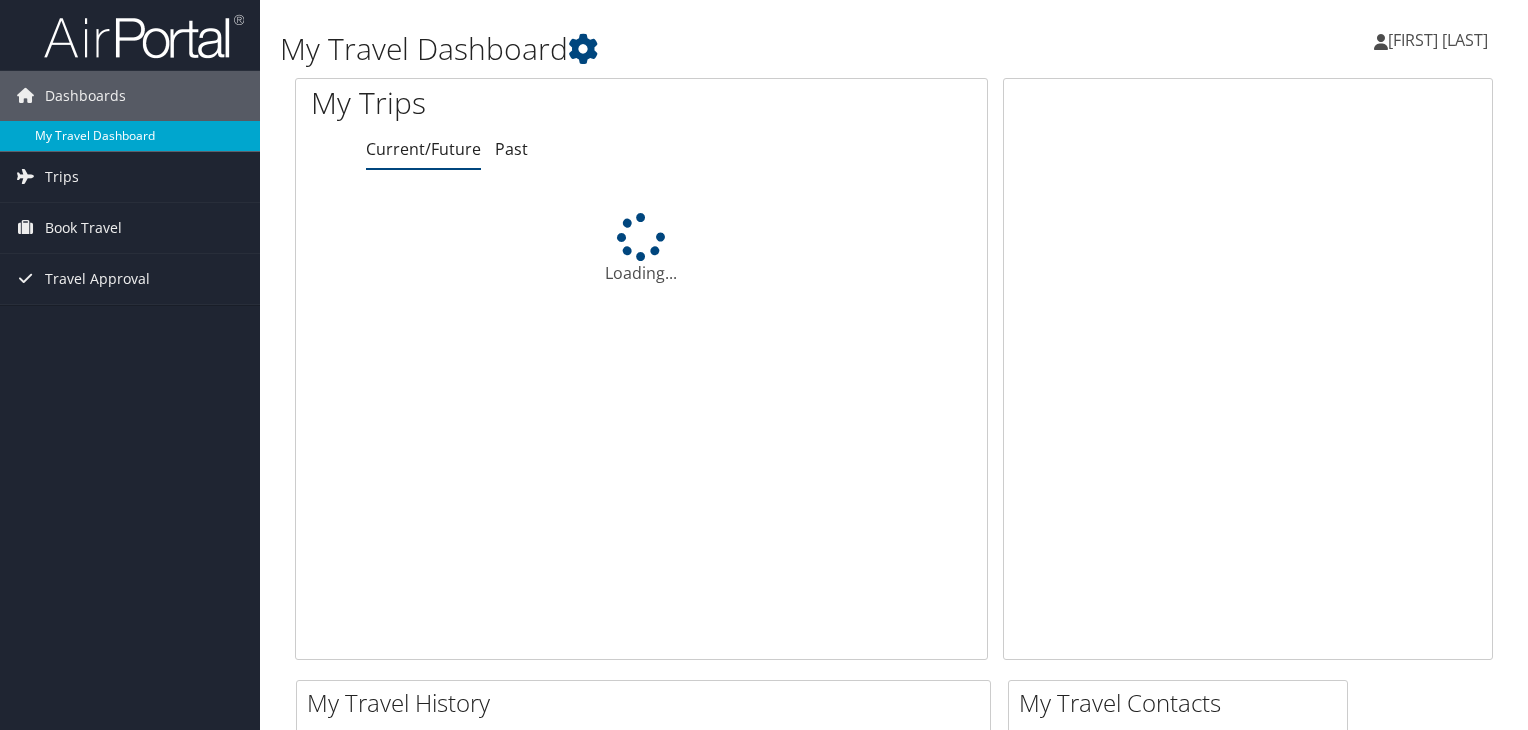 scroll, scrollTop: 0, scrollLeft: 0, axis: both 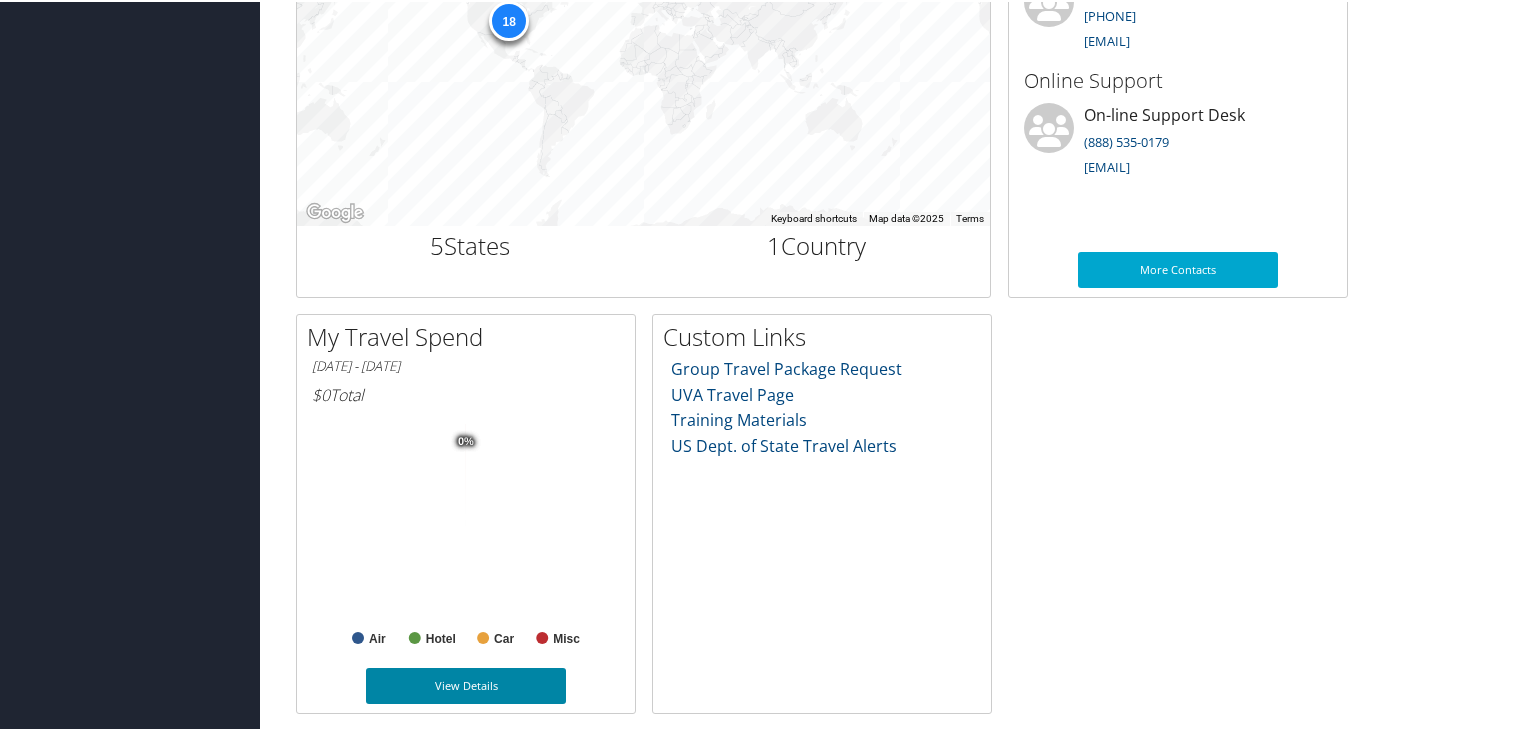 click on "View Details" at bounding box center (466, 684) 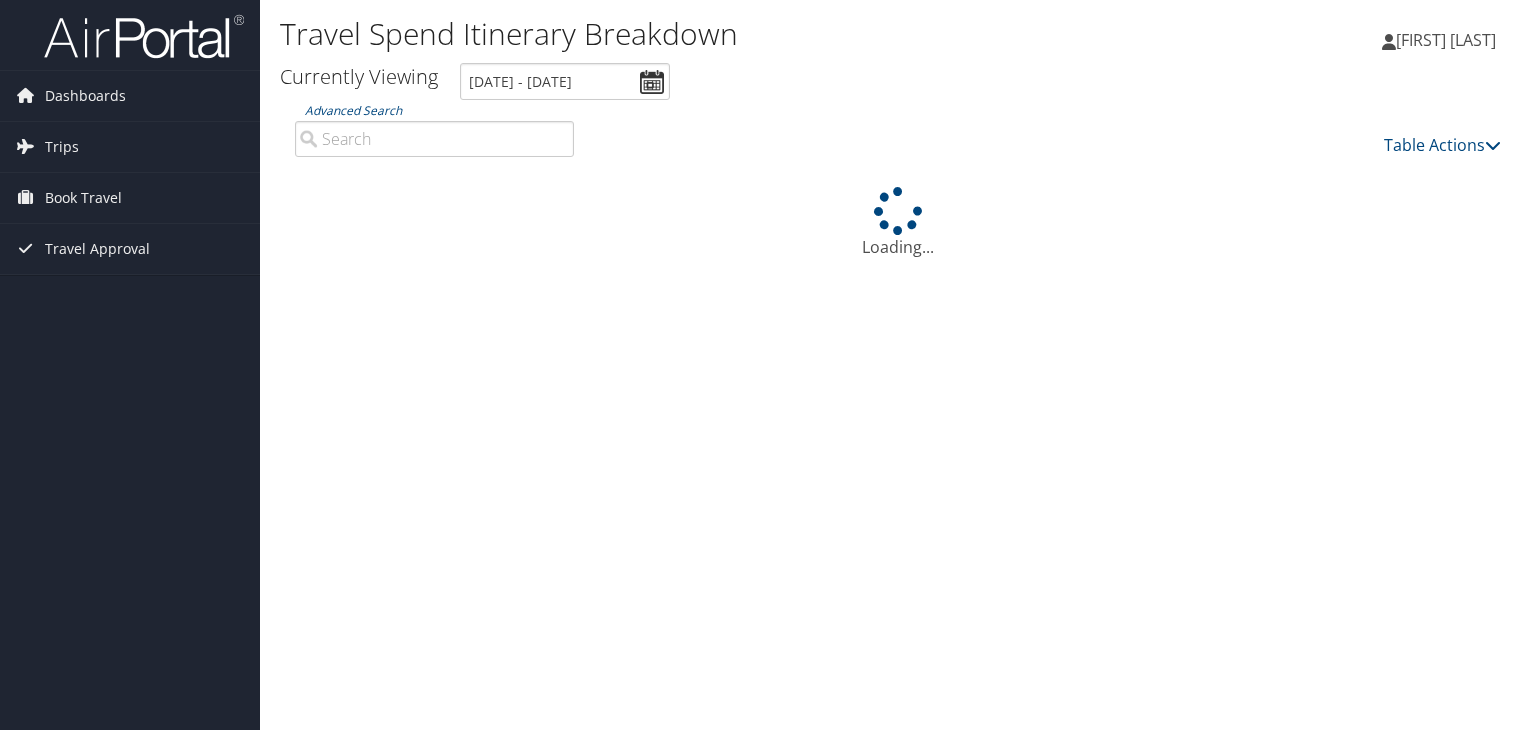 scroll, scrollTop: 0, scrollLeft: 0, axis: both 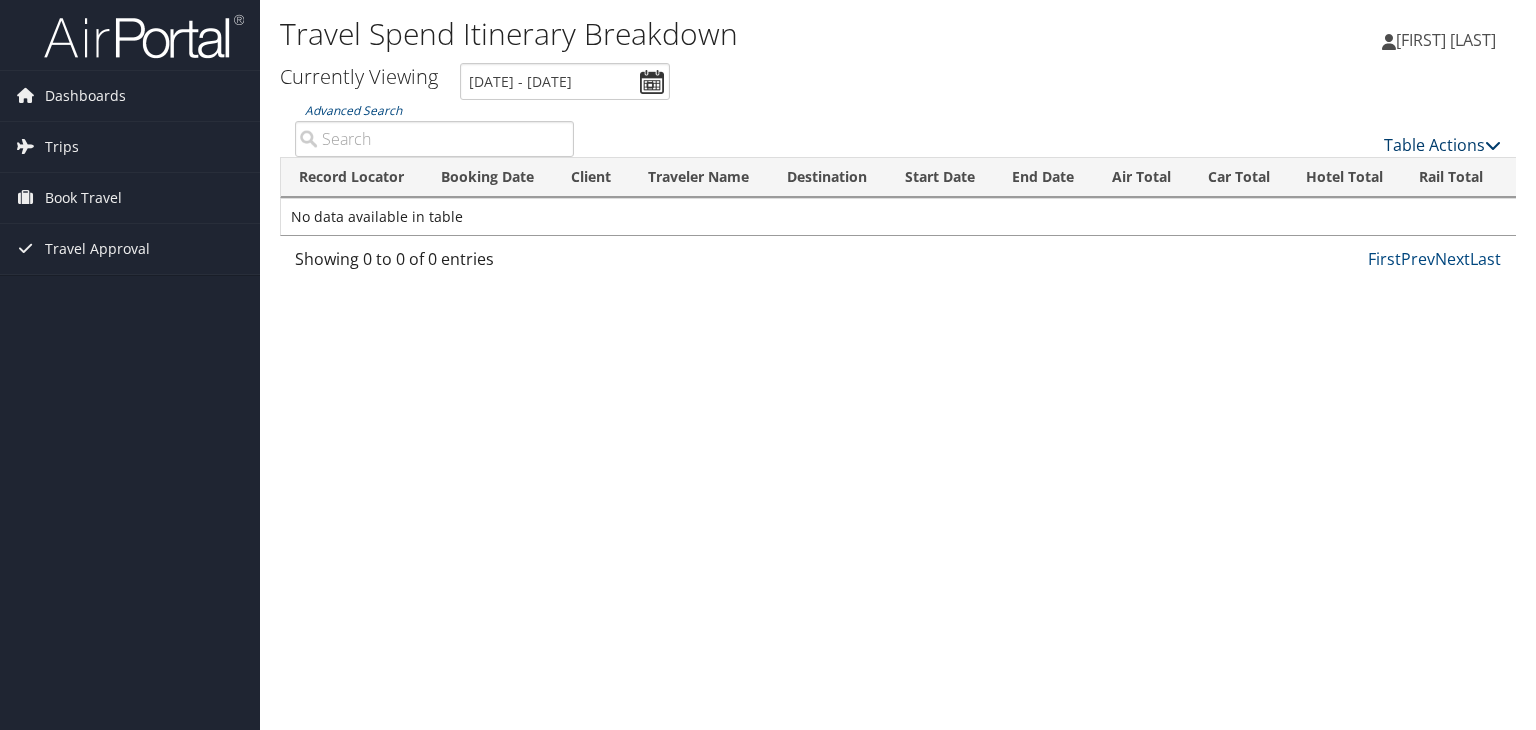 click at bounding box center [1493, 145] 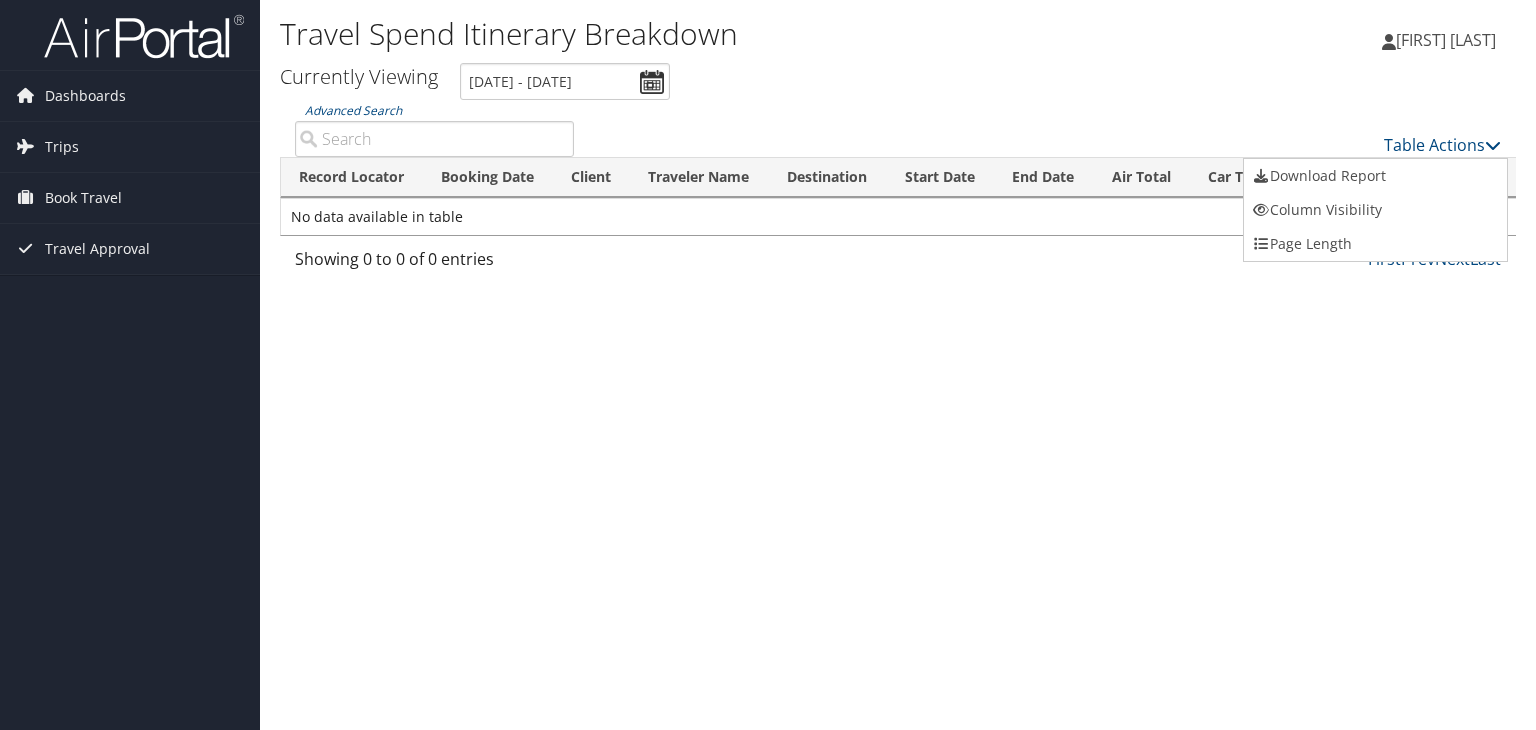 click at bounding box center (768, 365) 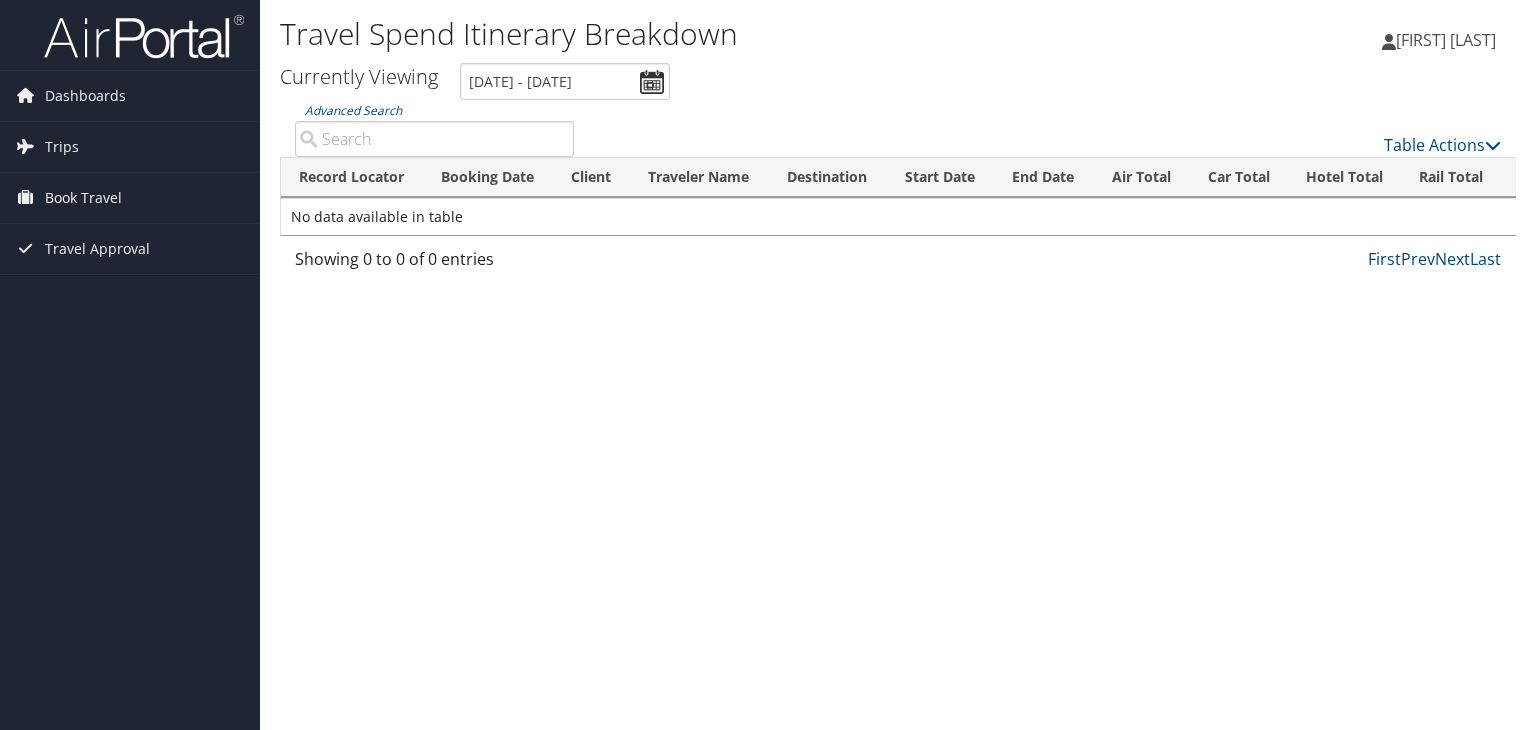 click on "[FIRST] [LAST]" at bounding box center (1446, 40) 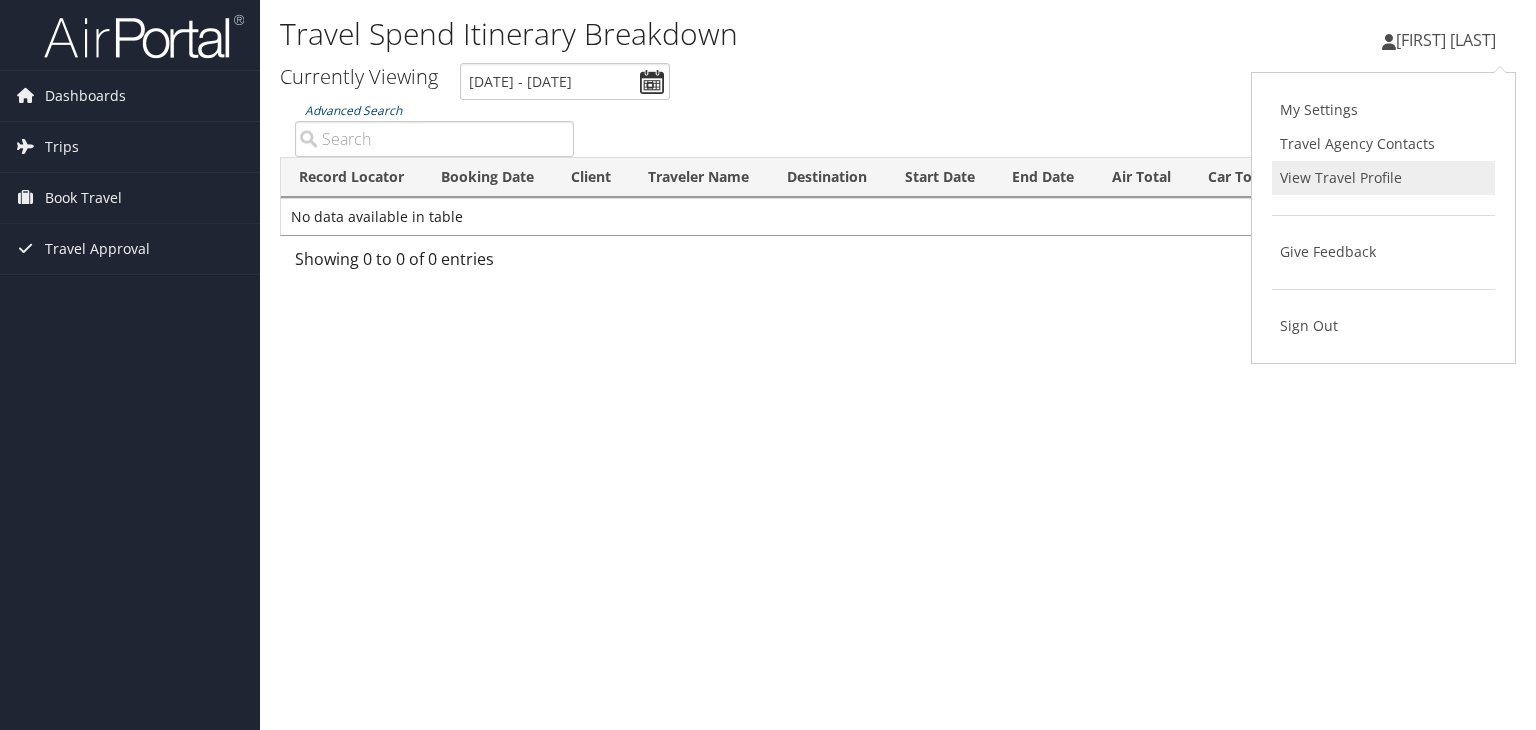 click on "View Travel Profile" at bounding box center [1383, 178] 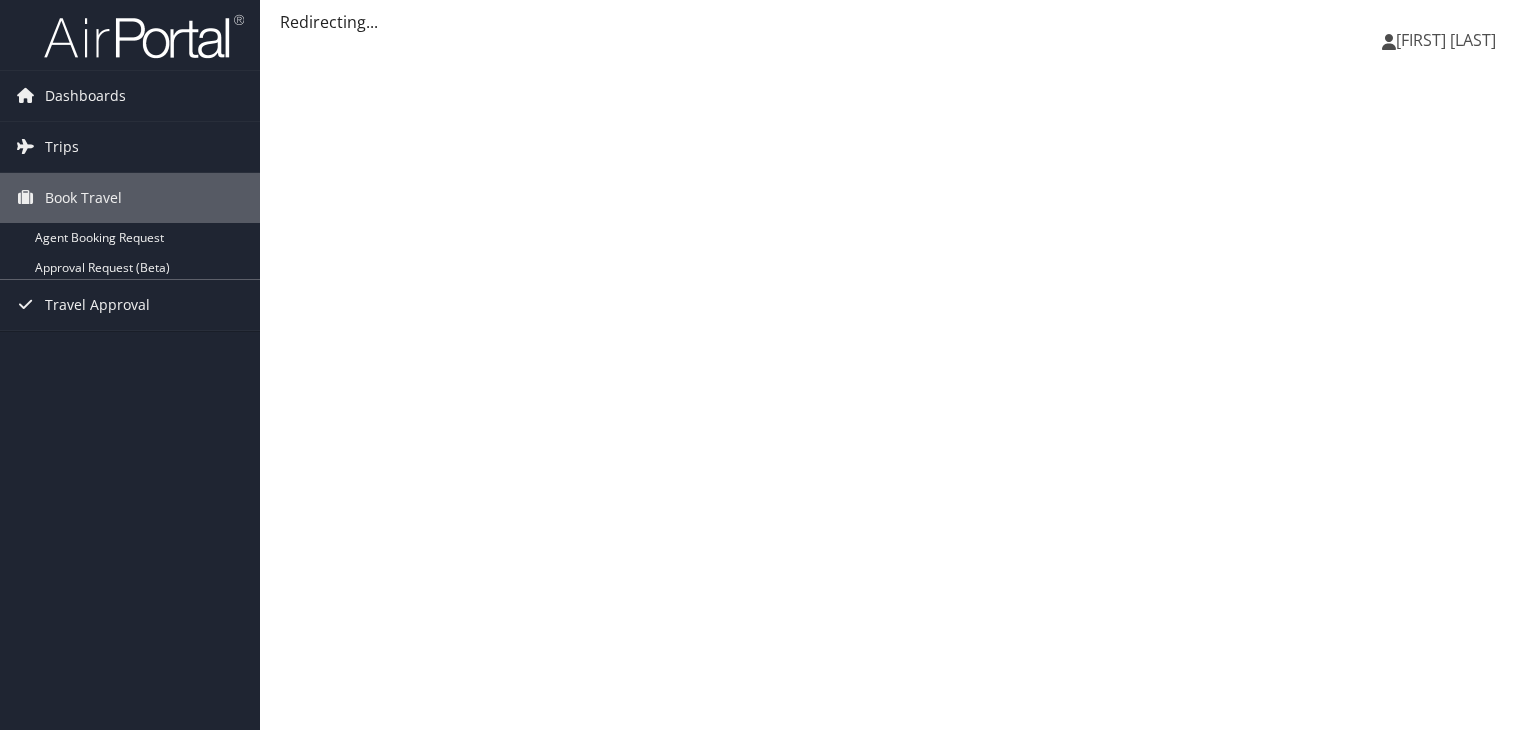 scroll, scrollTop: 0, scrollLeft: 0, axis: both 